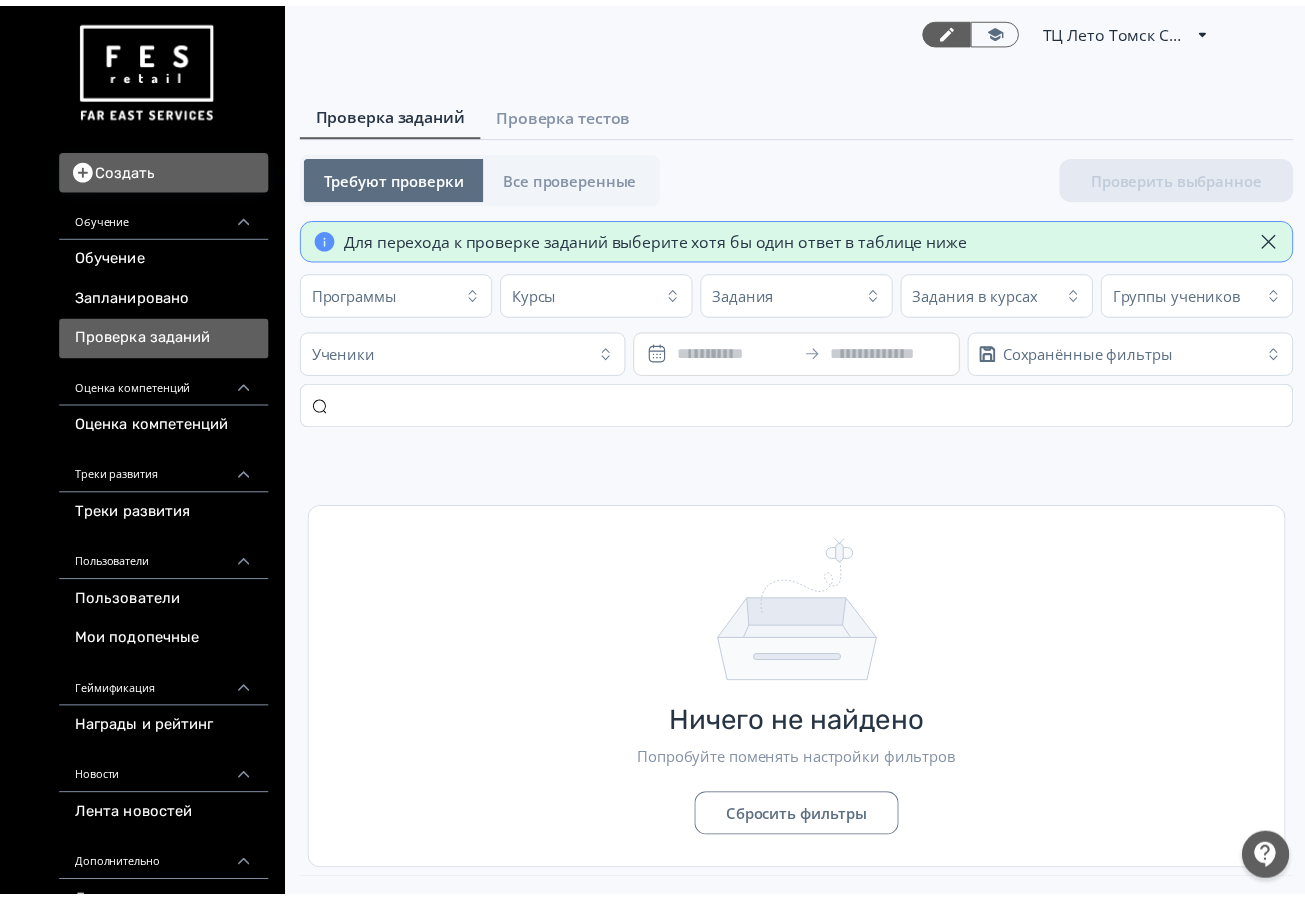 scroll, scrollTop: 0, scrollLeft: 0, axis: both 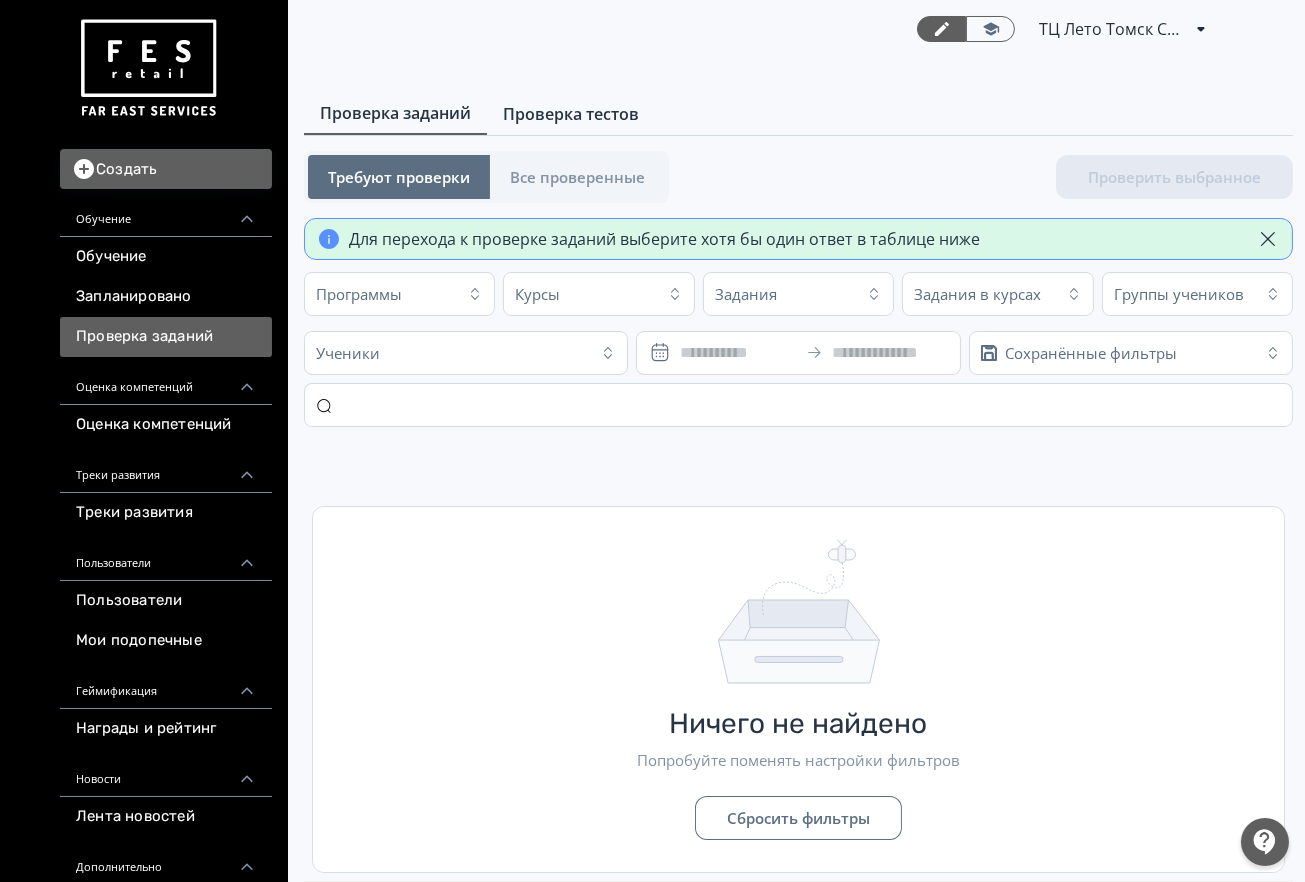 click on "Проверка тестов" at bounding box center (571, 114) 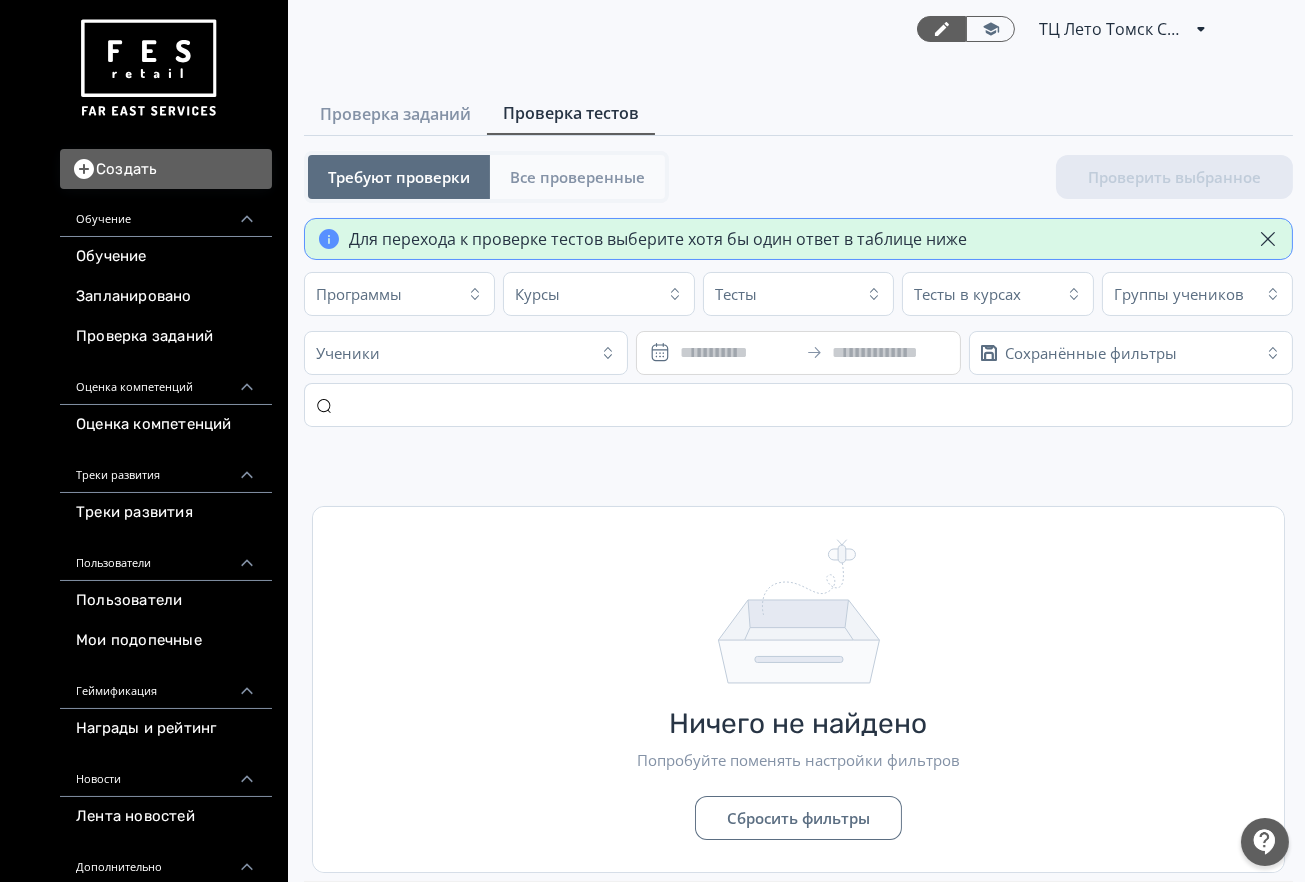 click on "Все проверенные" at bounding box center [577, 177] 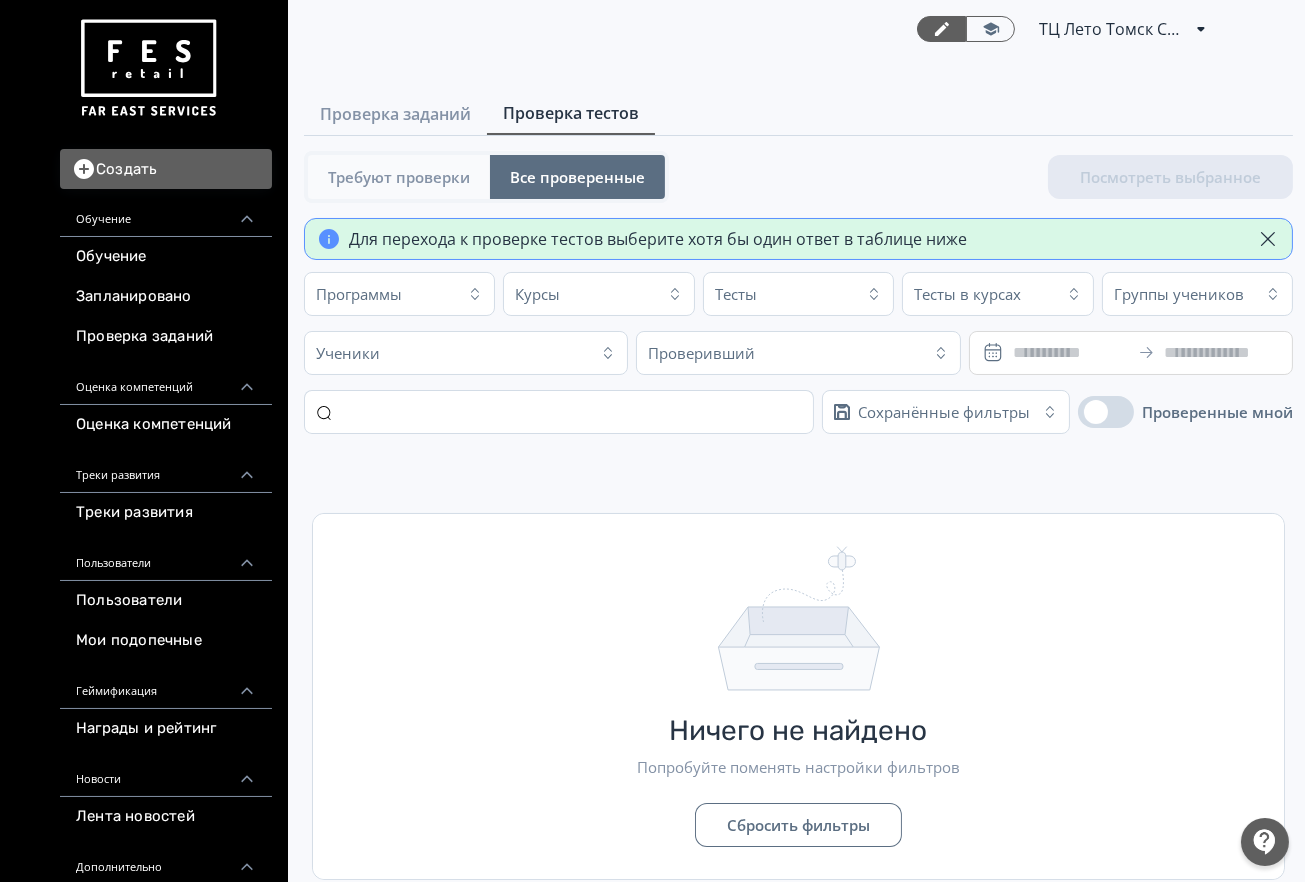 click on "Требуют проверки" at bounding box center [399, 177] 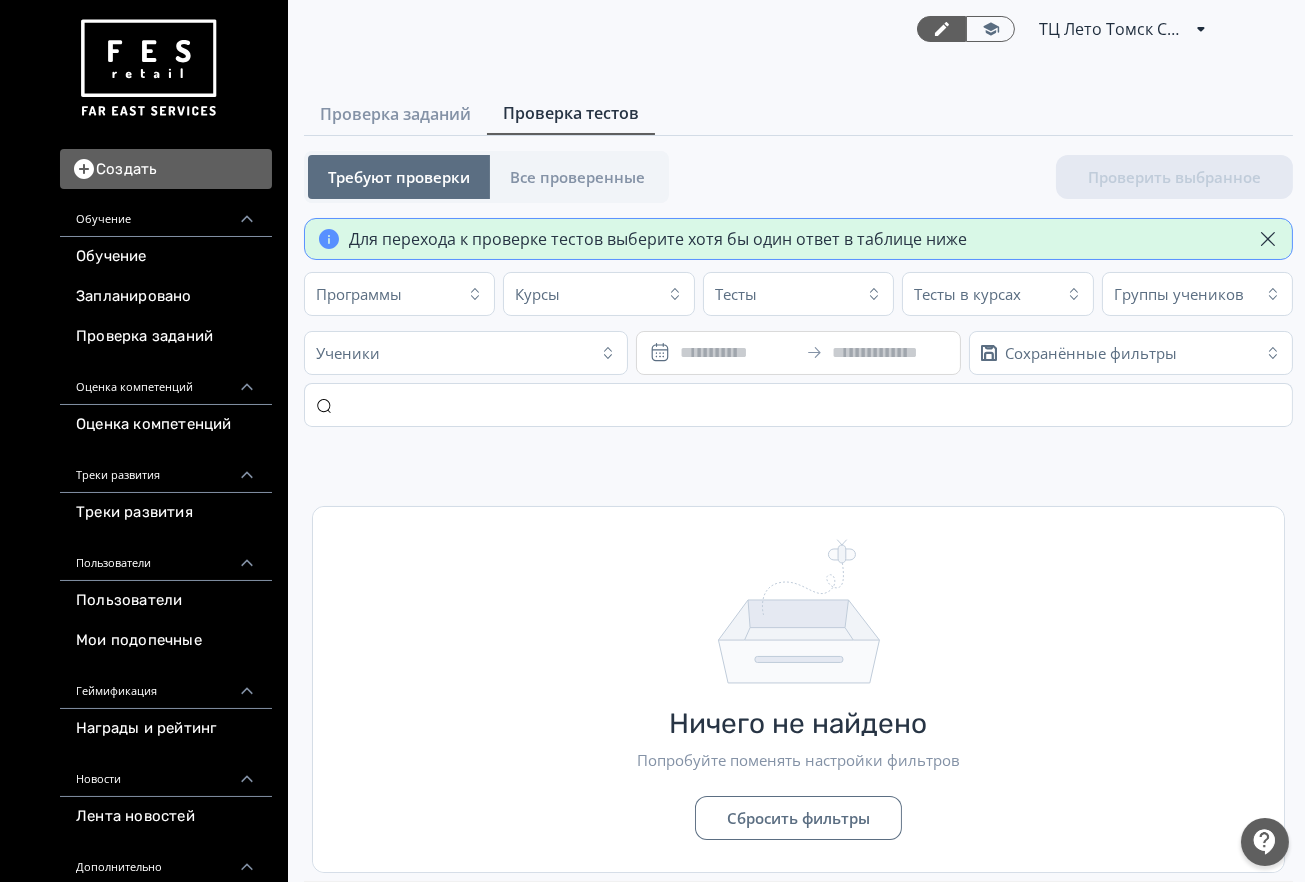 click on "Создать" at bounding box center [166, 169] 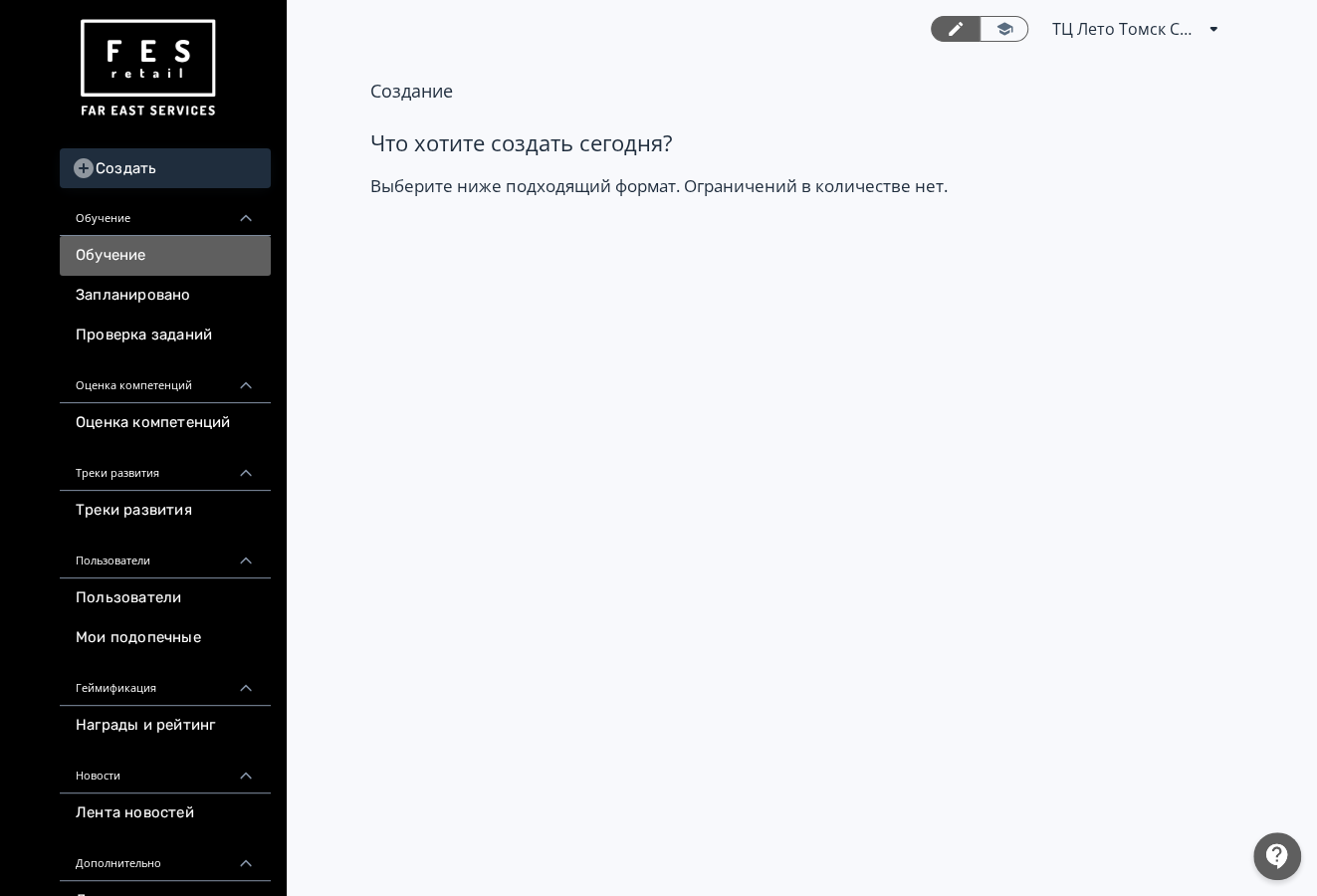 click on "Обучение" at bounding box center (165, 256) 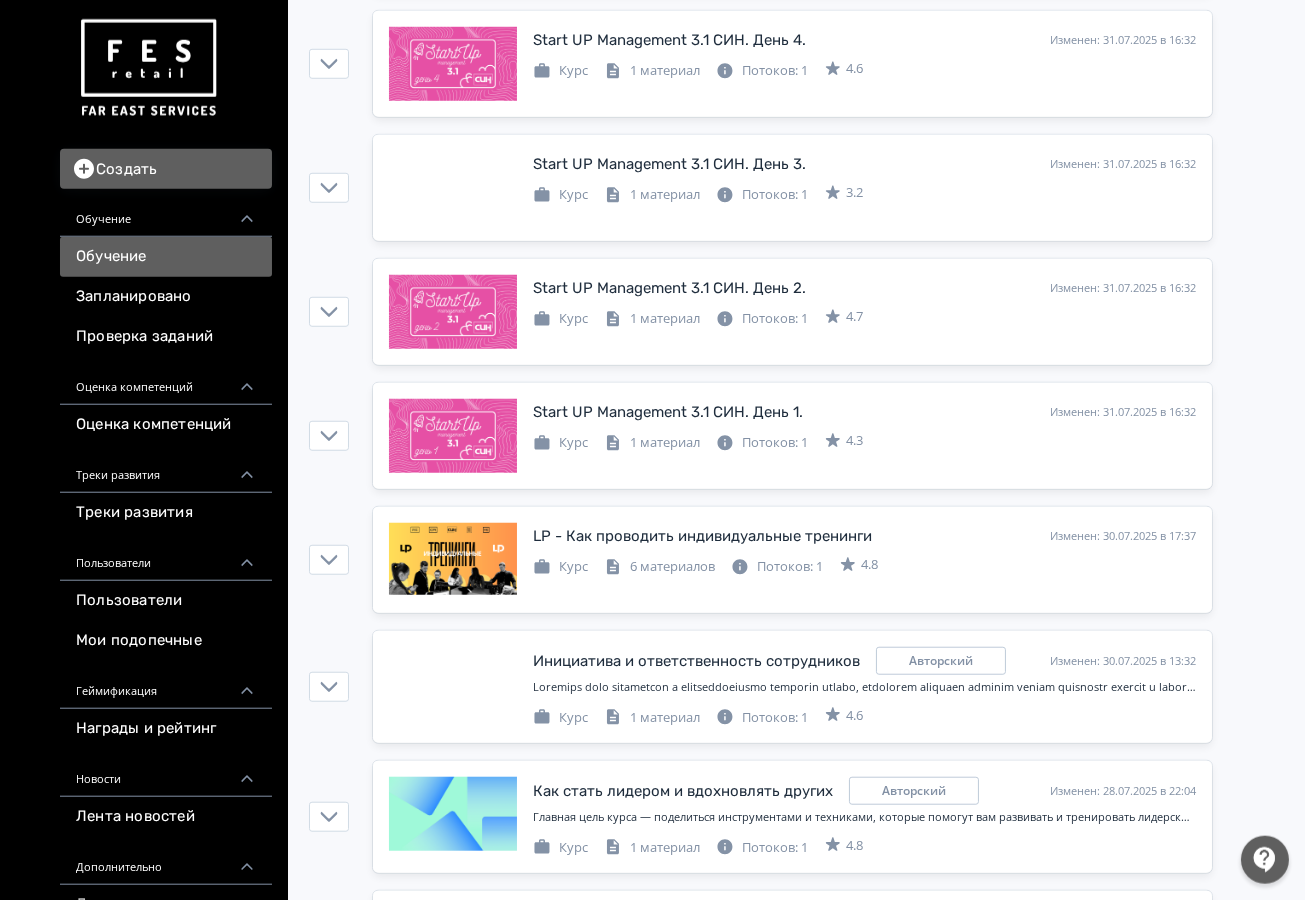 scroll, scrollTop: 3043, scrollLeft: 0, axis: vertical 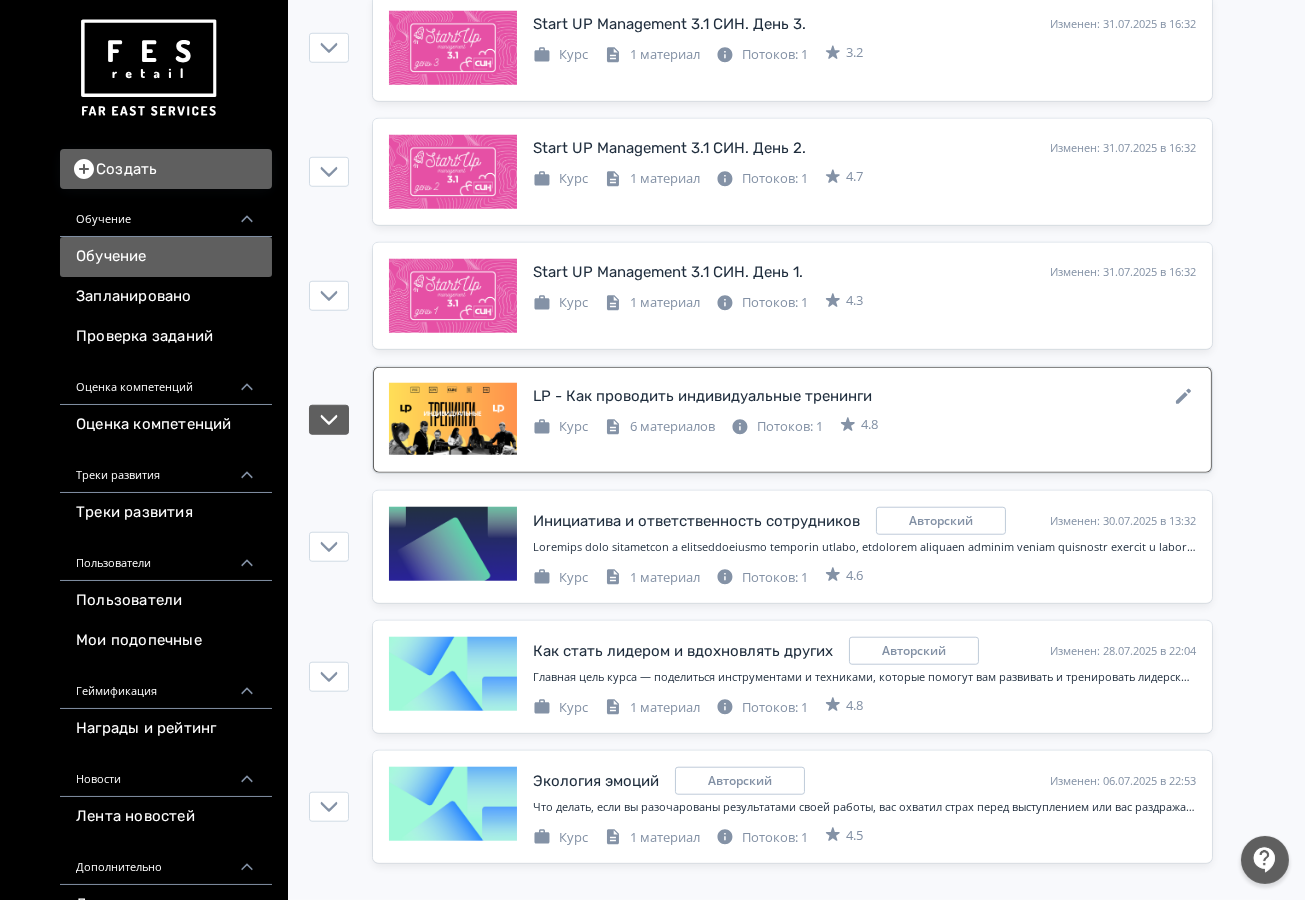 click on "LP - Как проводить индивидуальные тренинги Изменен: 30.07.2025 в 17:37 Курс 6 материалов Потоков: 1 4.8" at bounding box center [792, 420] 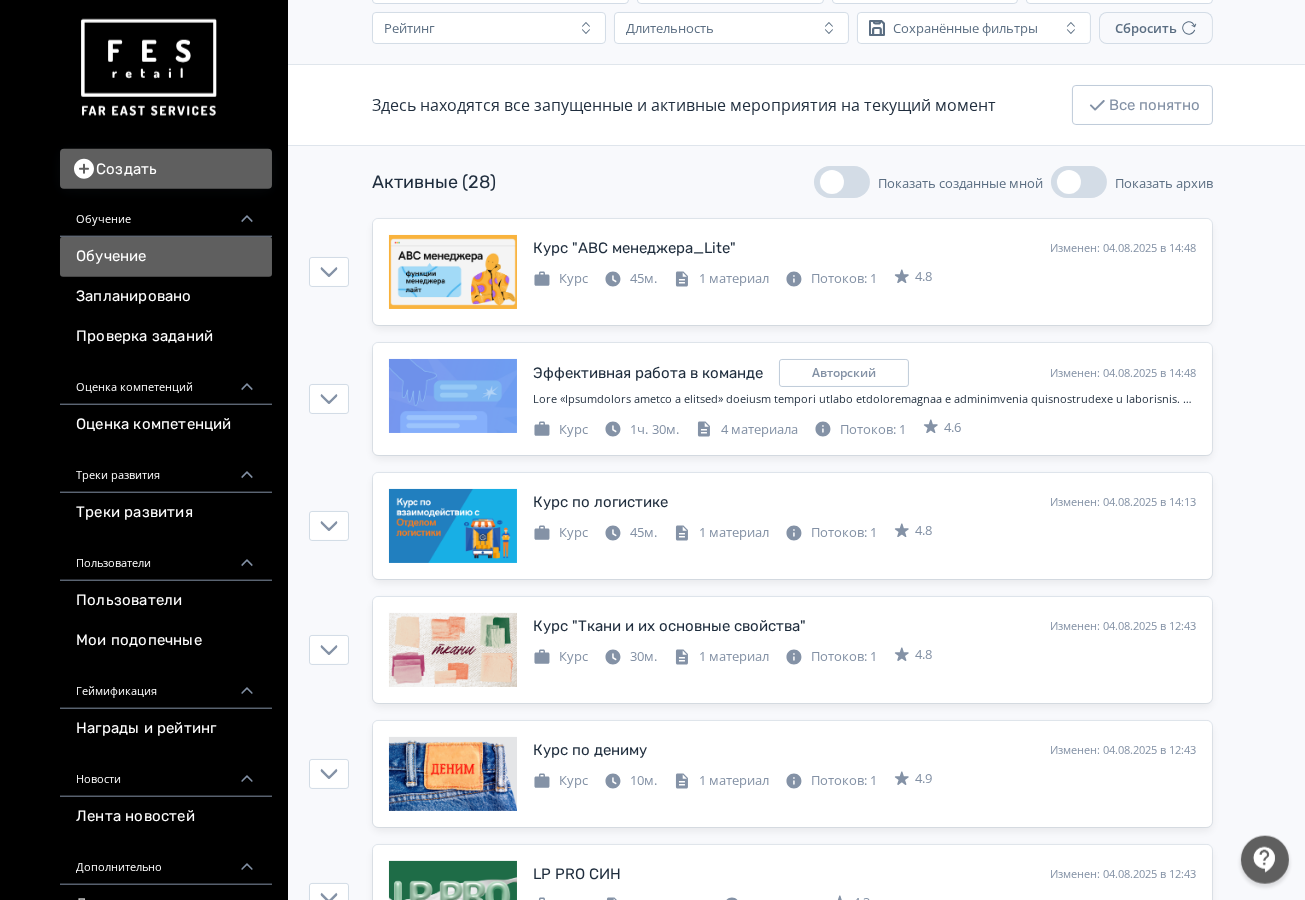 scroll, scrollTop: 0, scrollLeft: 0, axis: both 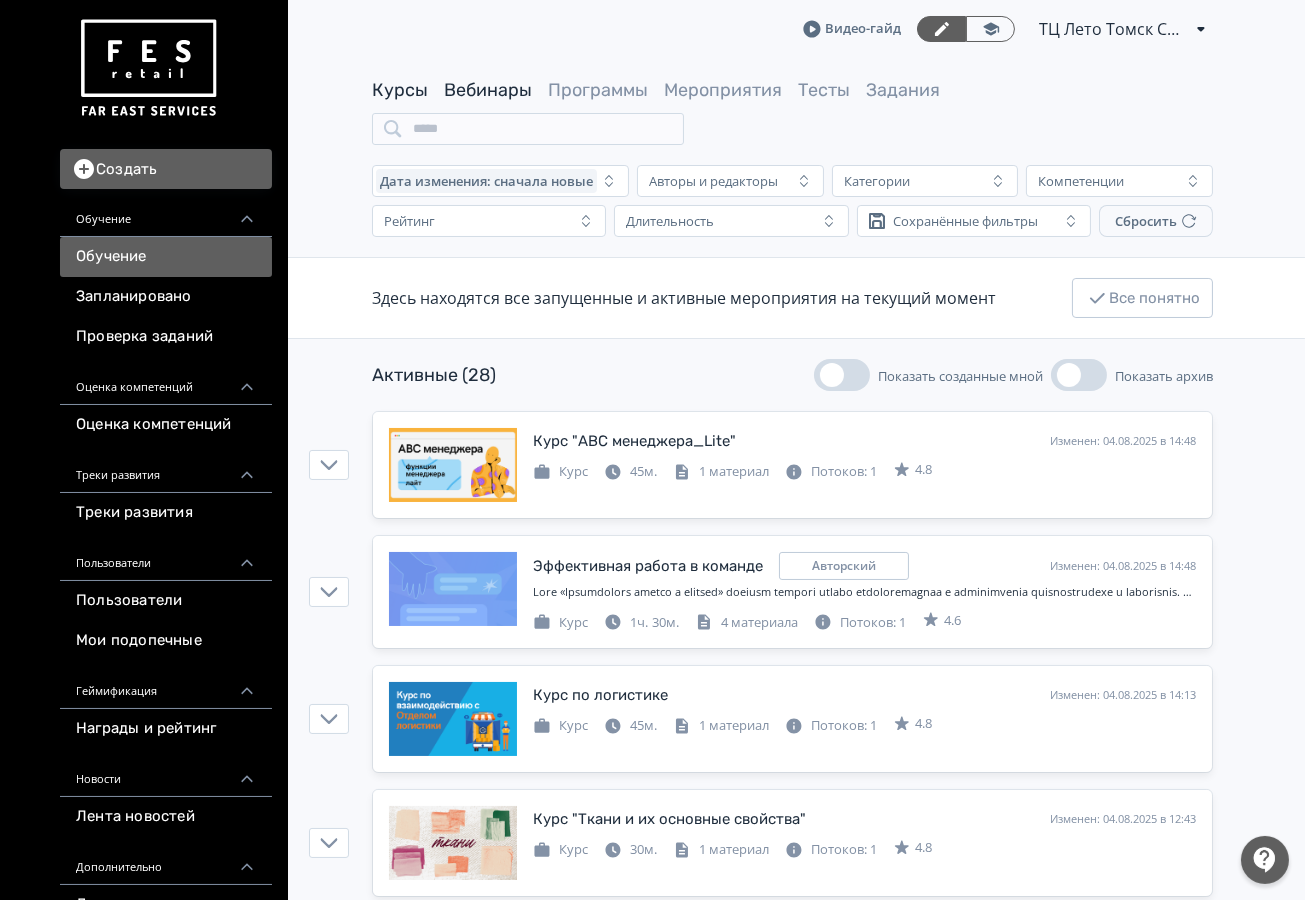 click on "Вебинары" at bounding box center (488, 90) 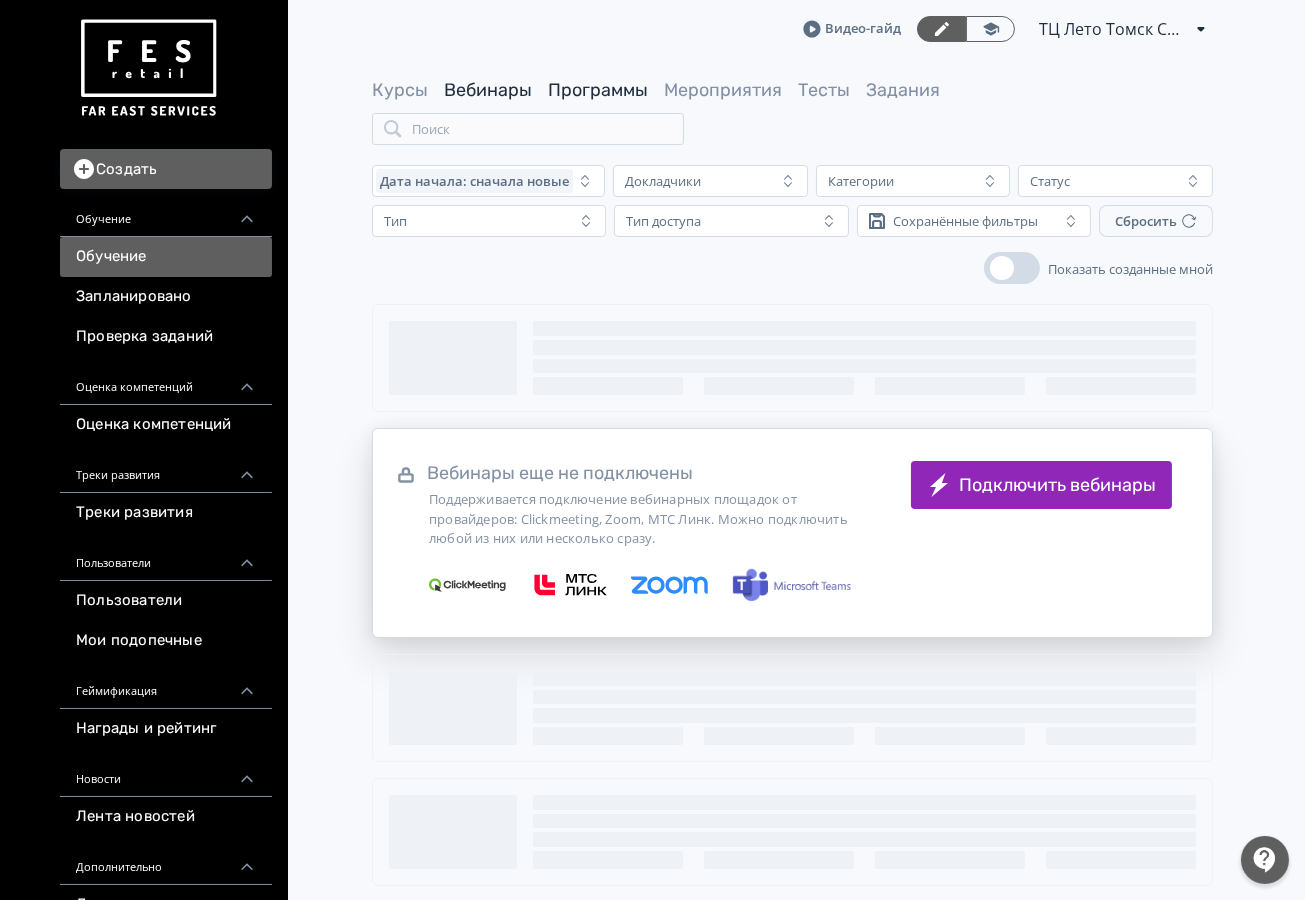 click on "Программы" at bounding box center [598, 90] 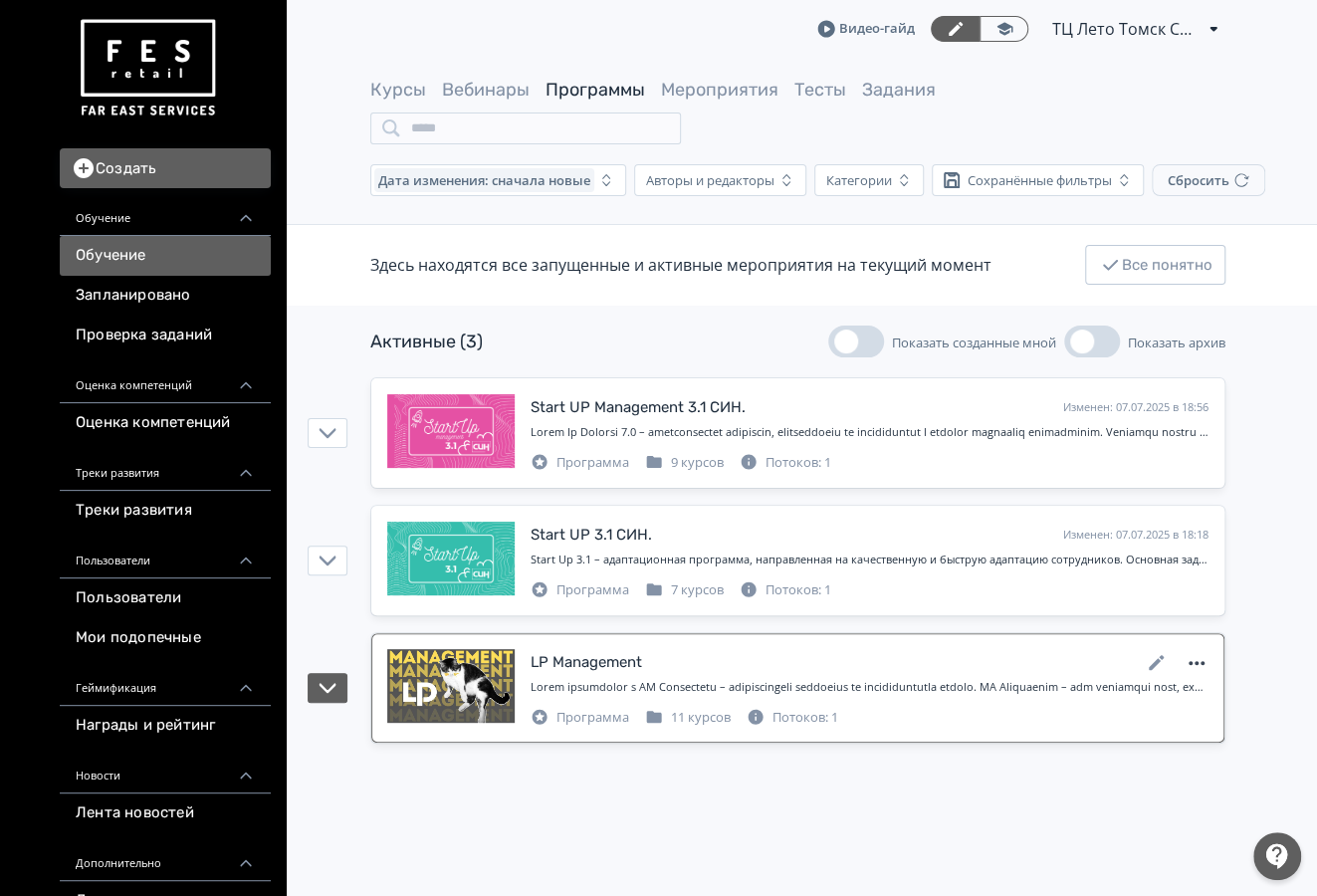 click 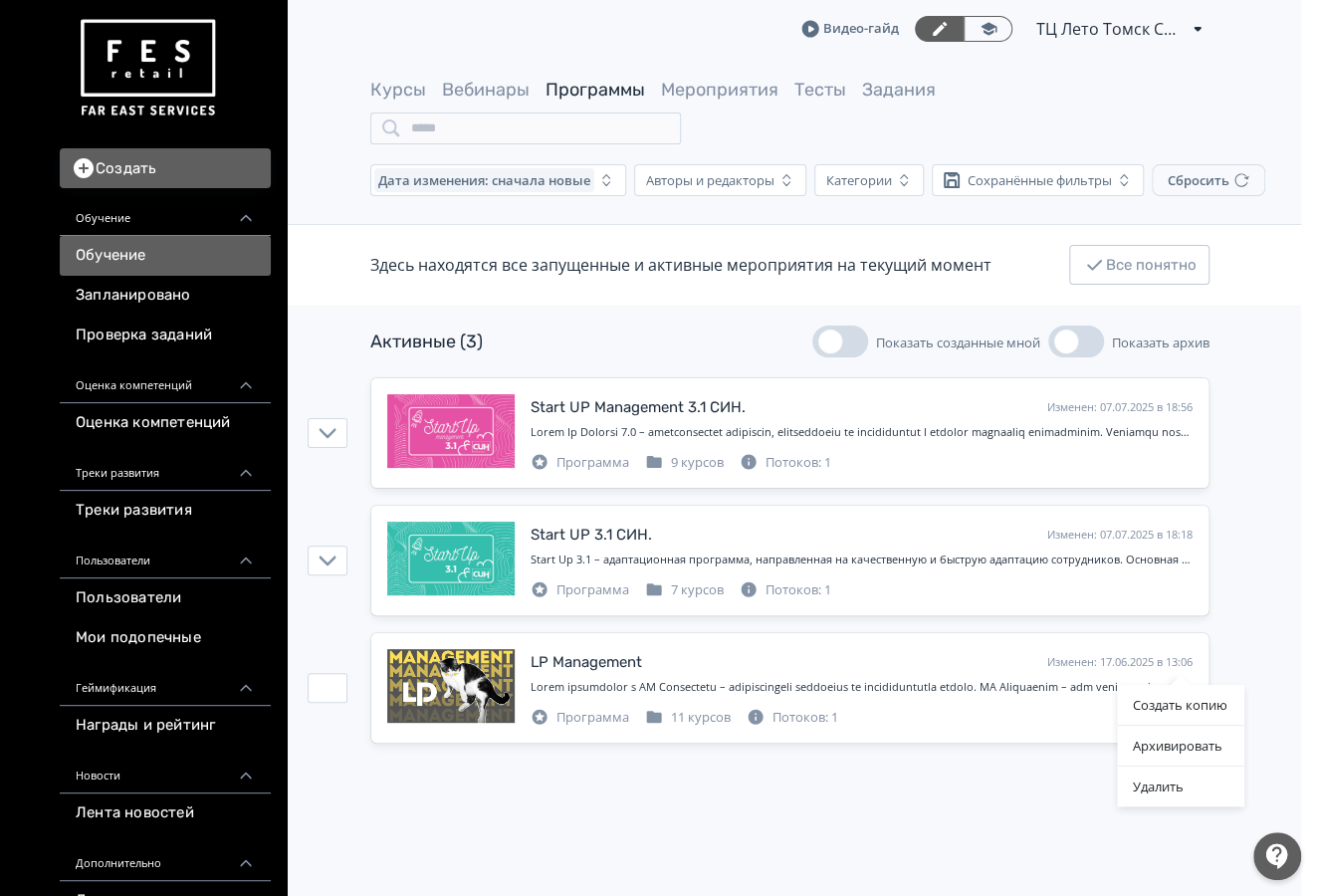 click on "Создать копию Архивировать Удалить" at bounding box center (658, 448) 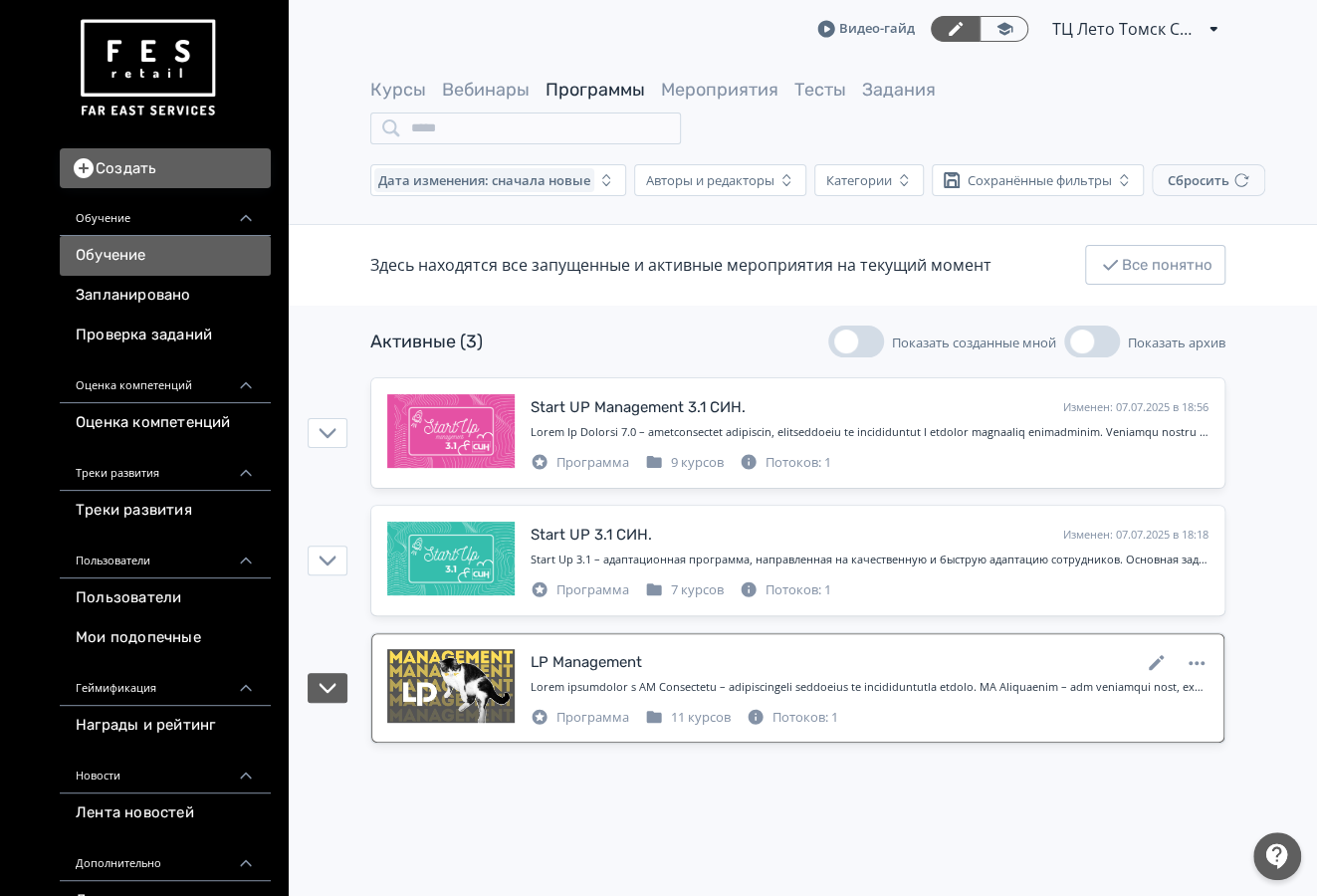 click on "LP Management Изменен: 17.06.2025 в 13:06" at bounding box center (869, 662) 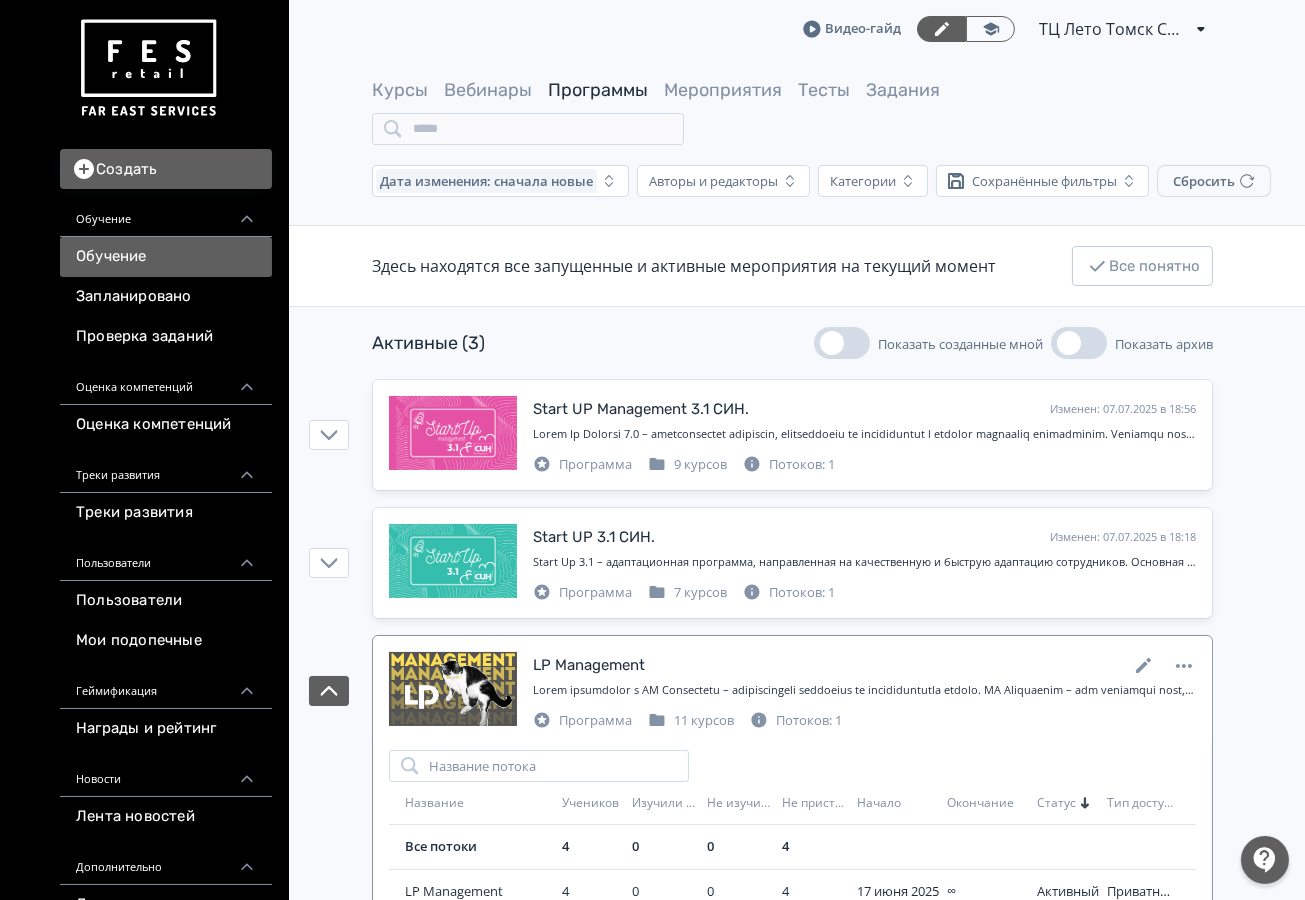 scroll, scrollTop: 66, scrollLeft: 0, axis: vertical 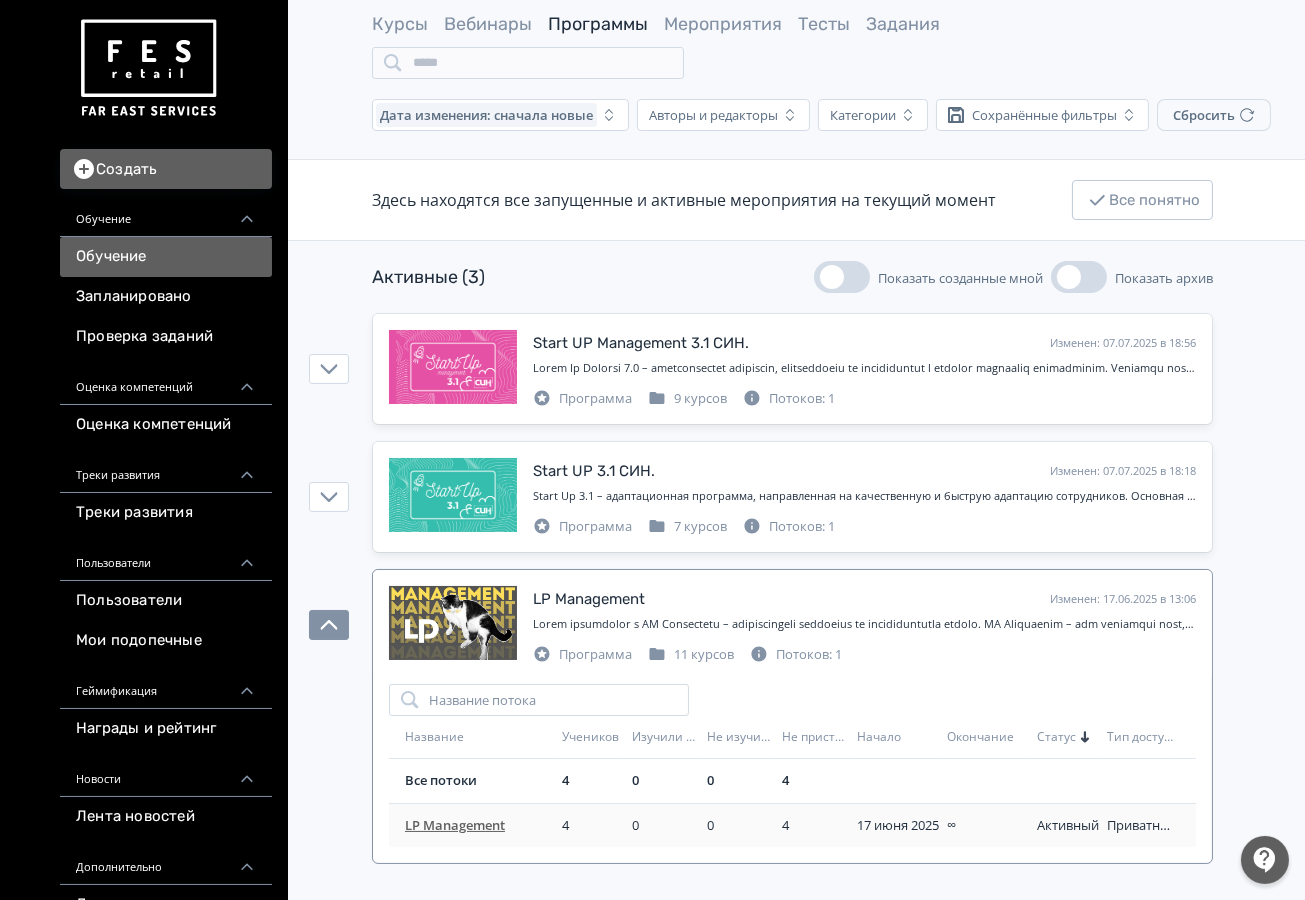 click on "LP Management" at bounding box center [479, 826] 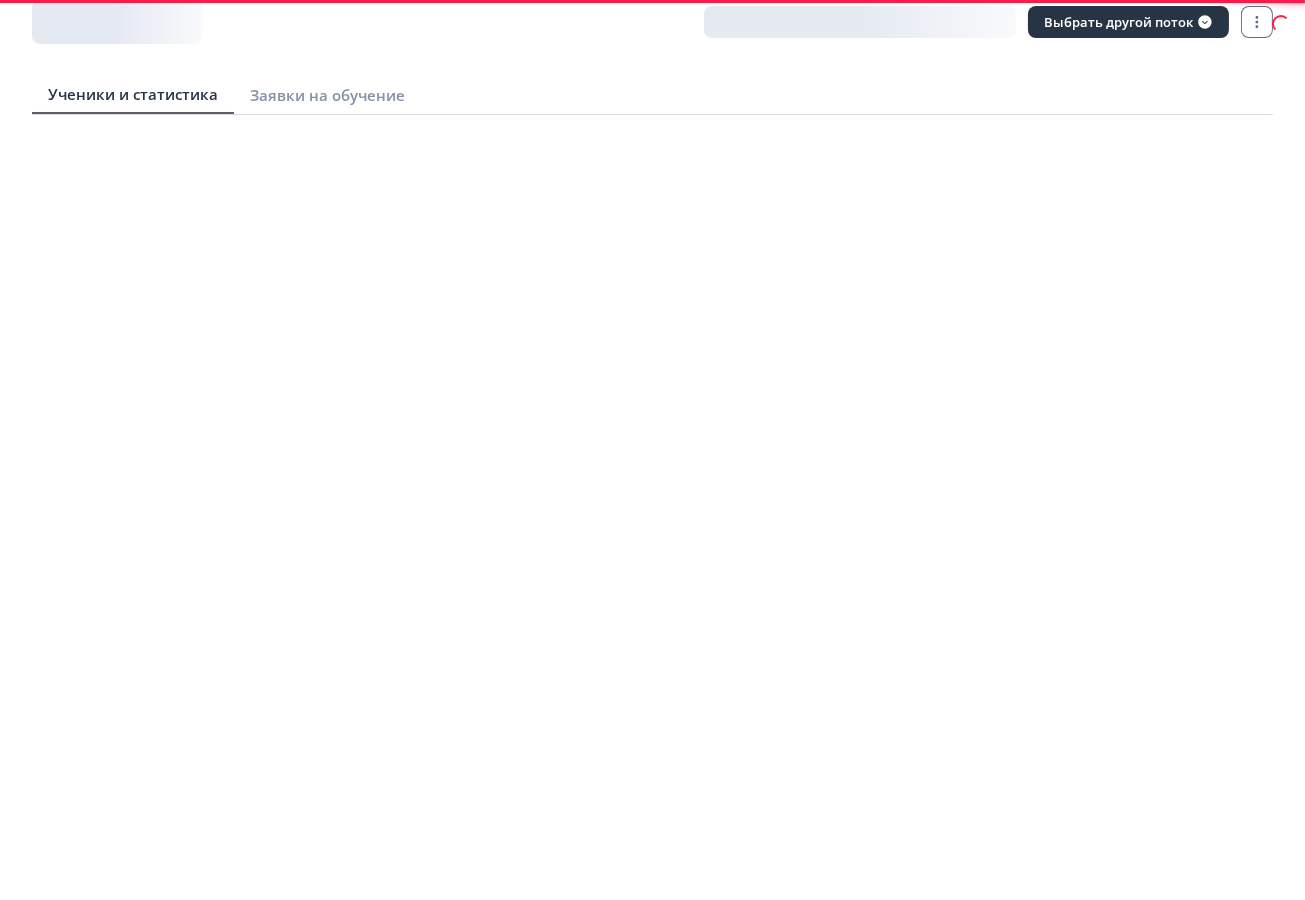 scroll, scrollTop: 32, scrollLeft: 0, axis: vertical 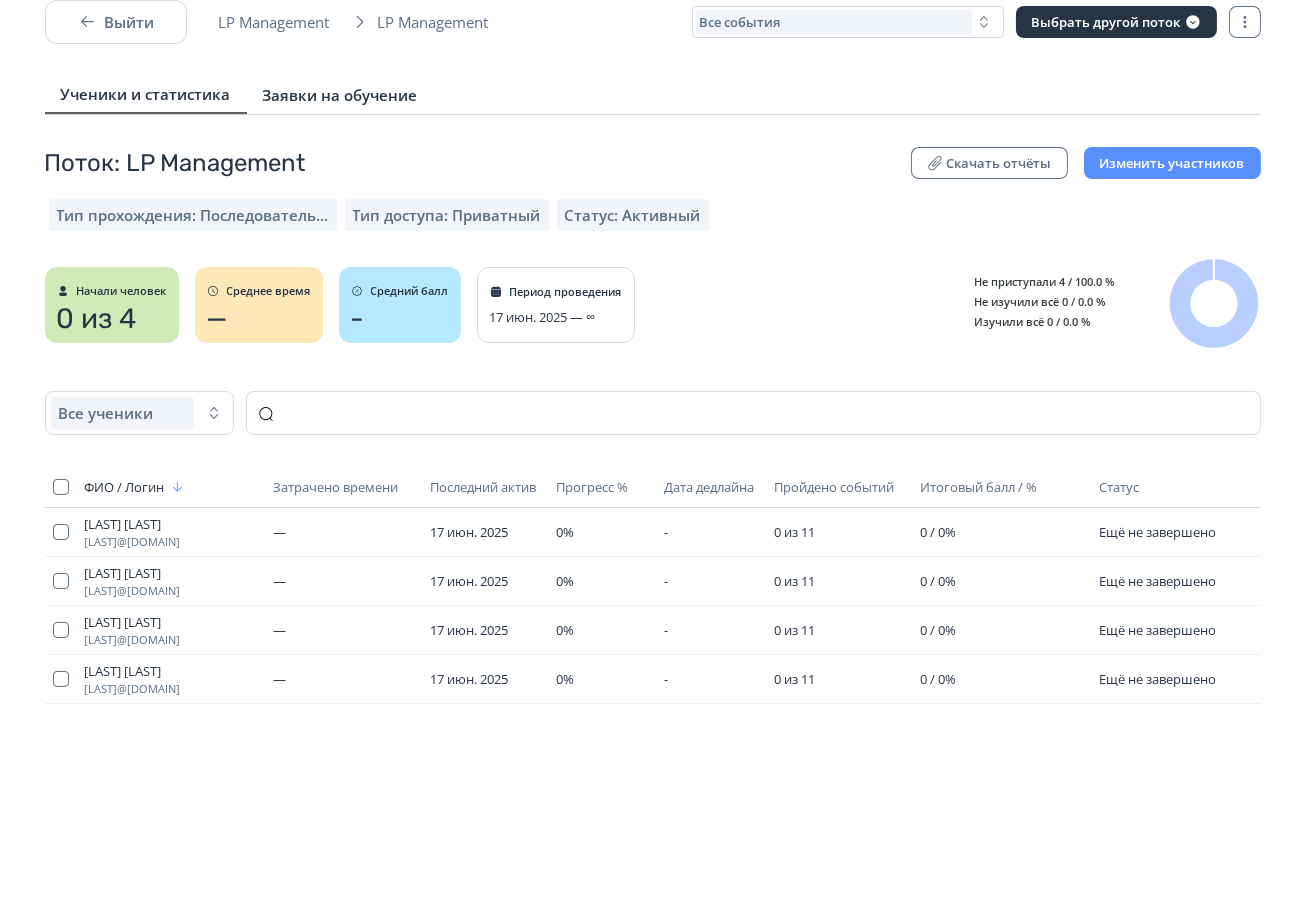 click on "Заявки на обучение" at bounding box center [340, 95] 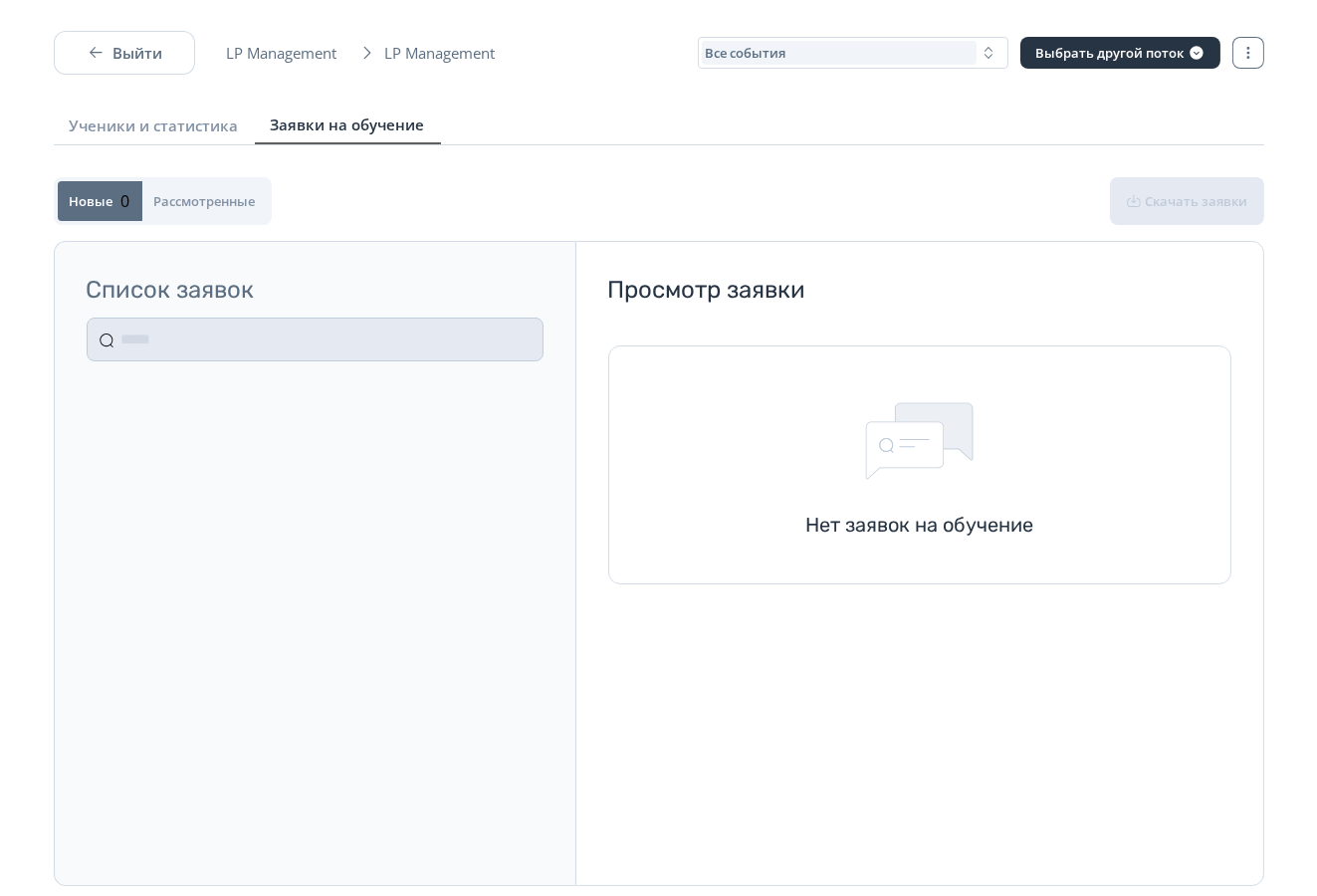 scroll, scrollTop: 0, scrollLeft: 0, axis: both 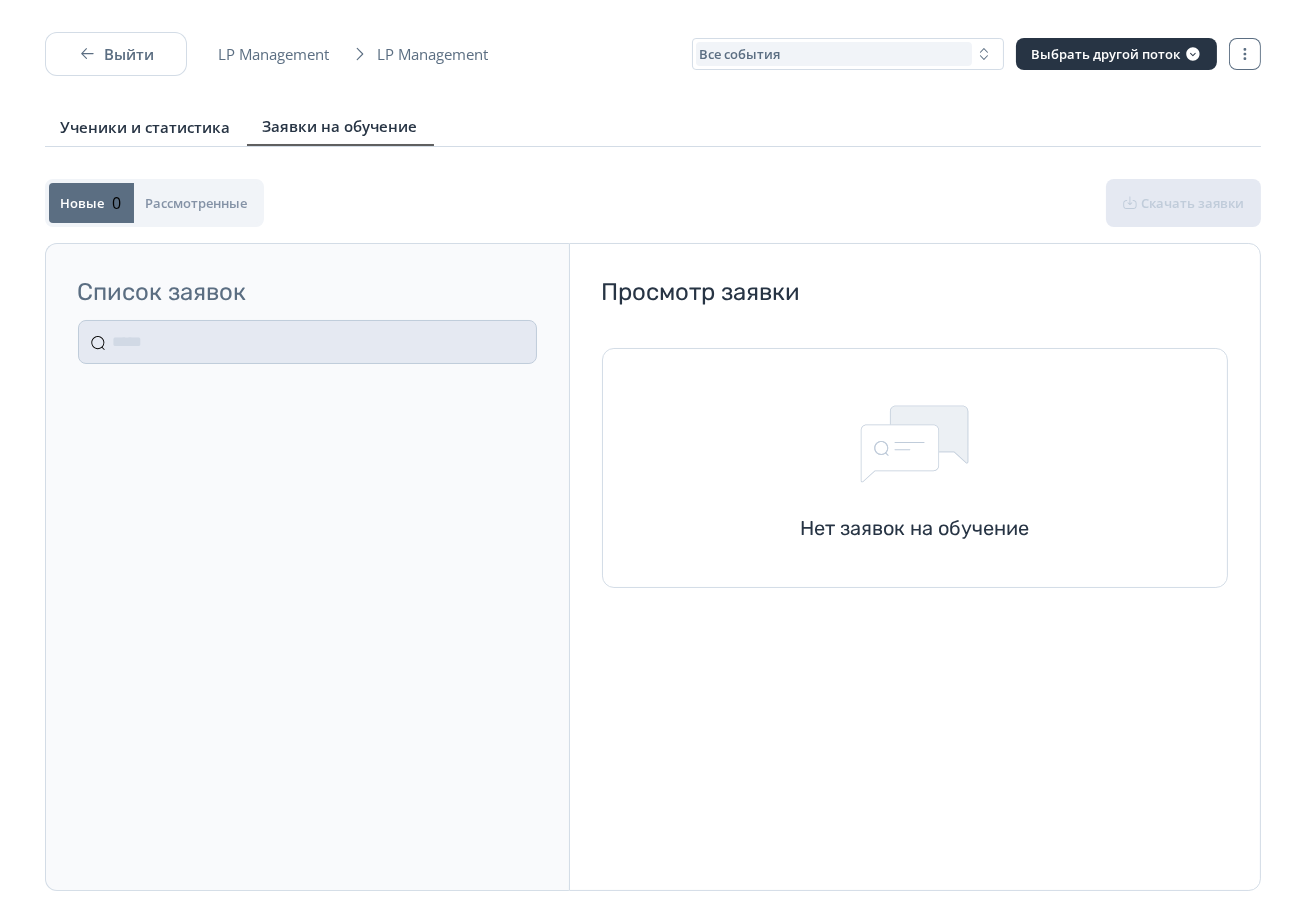 click on "Ученики и статистика" at bounding box center [146, 127] 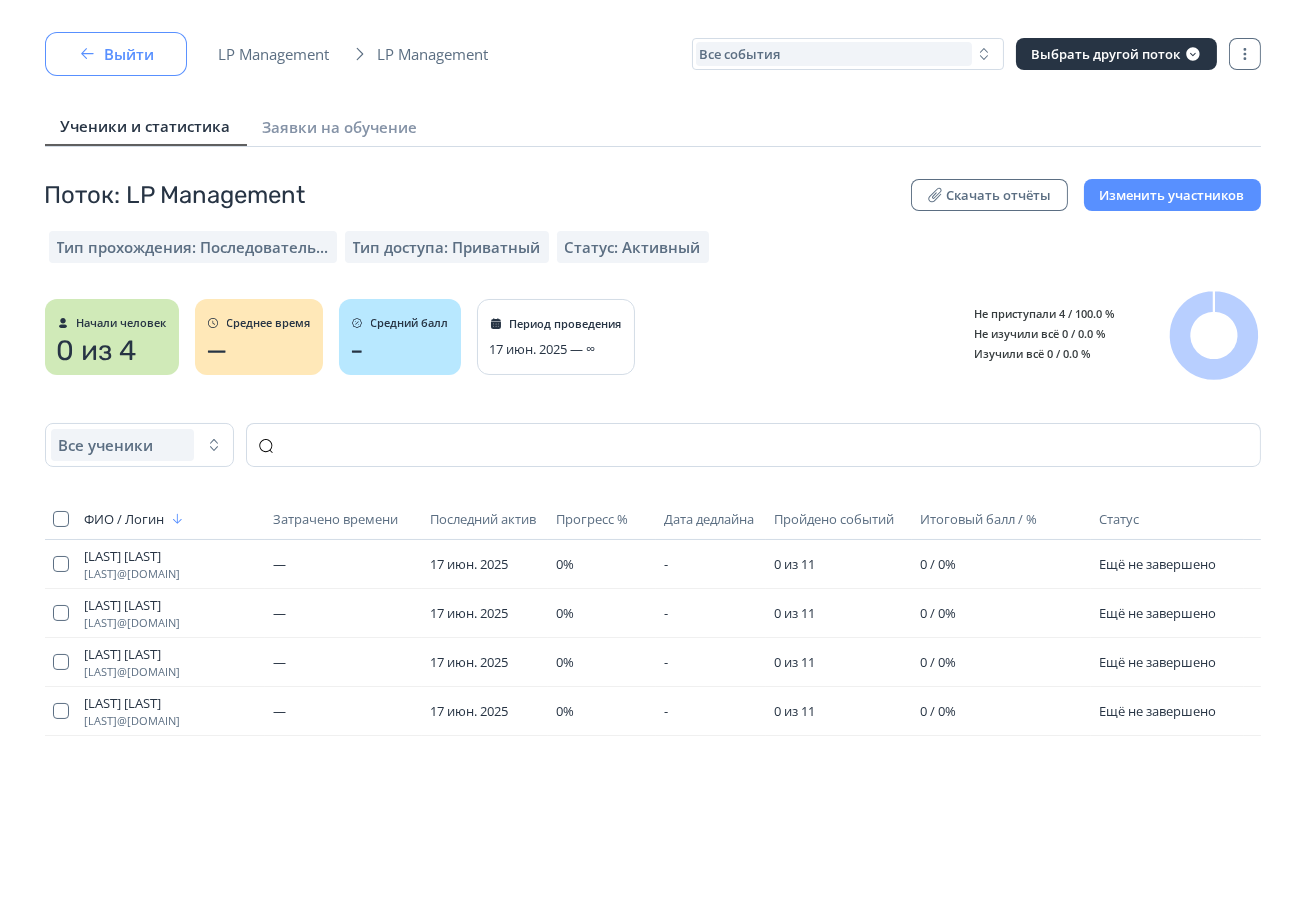 click on "Выйти" at bounding box center [116, 54] 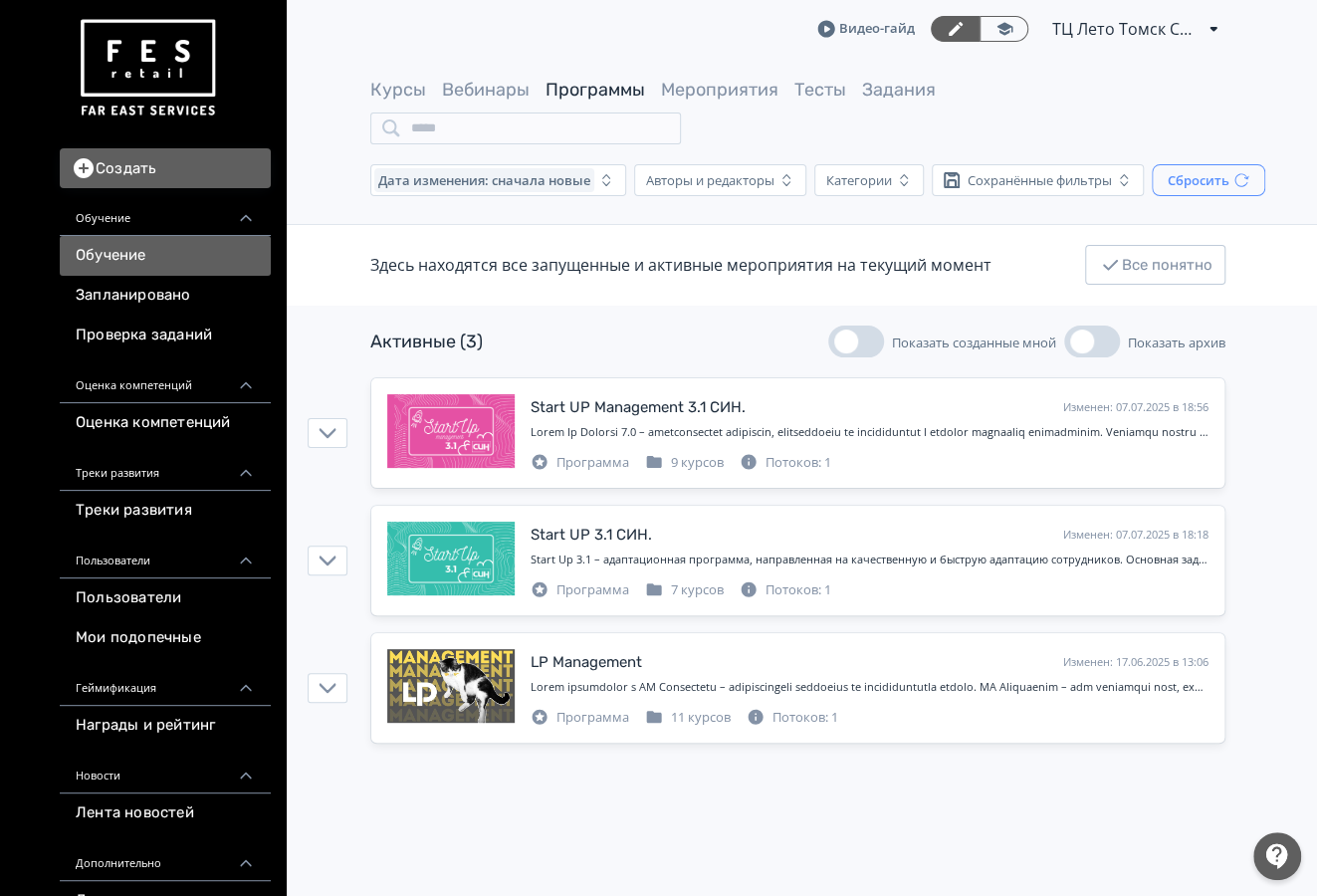 click on "Сбросить" at bounding box center (1208, 180) 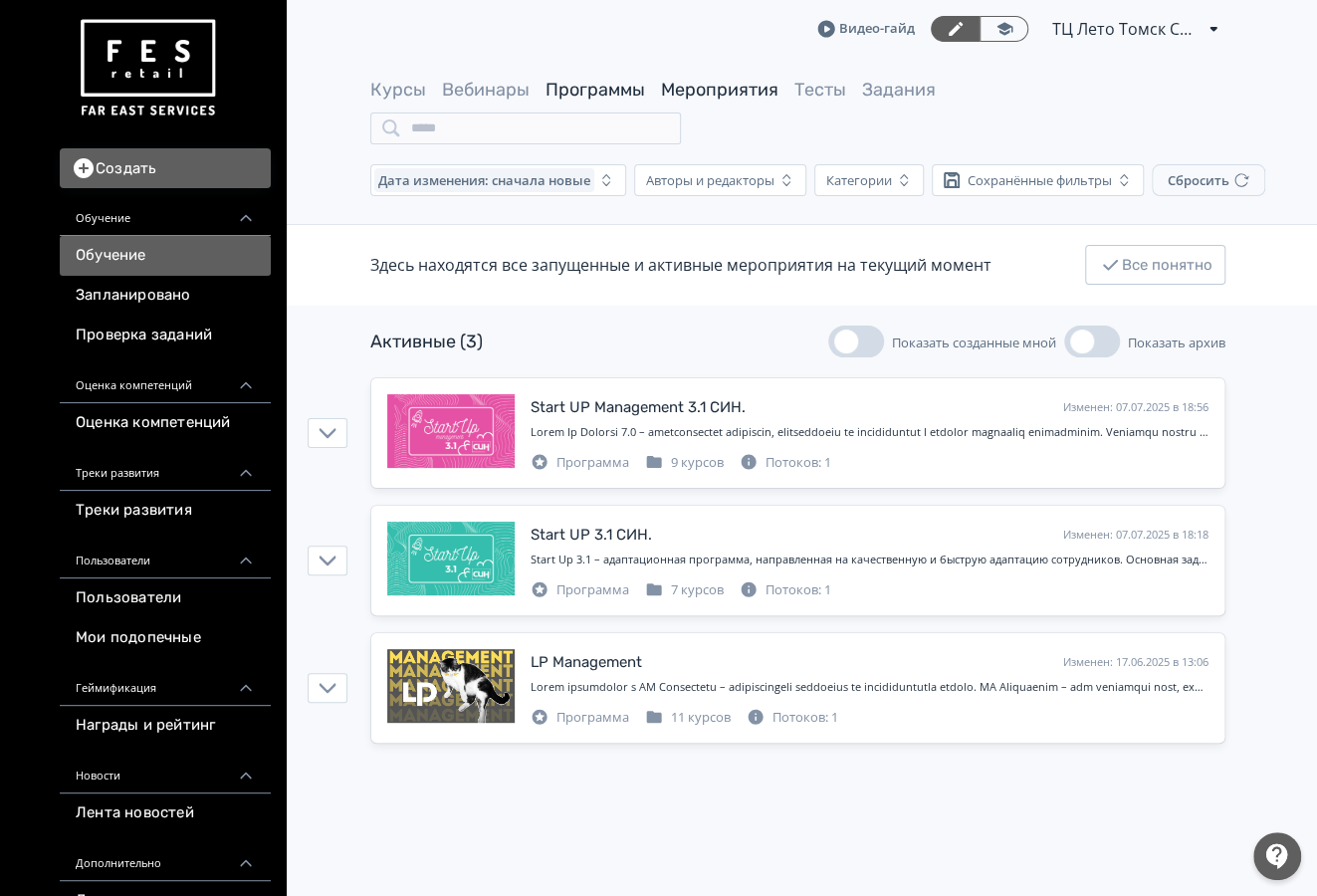 click on "Мероприятия" at bounding box center (720, 90) 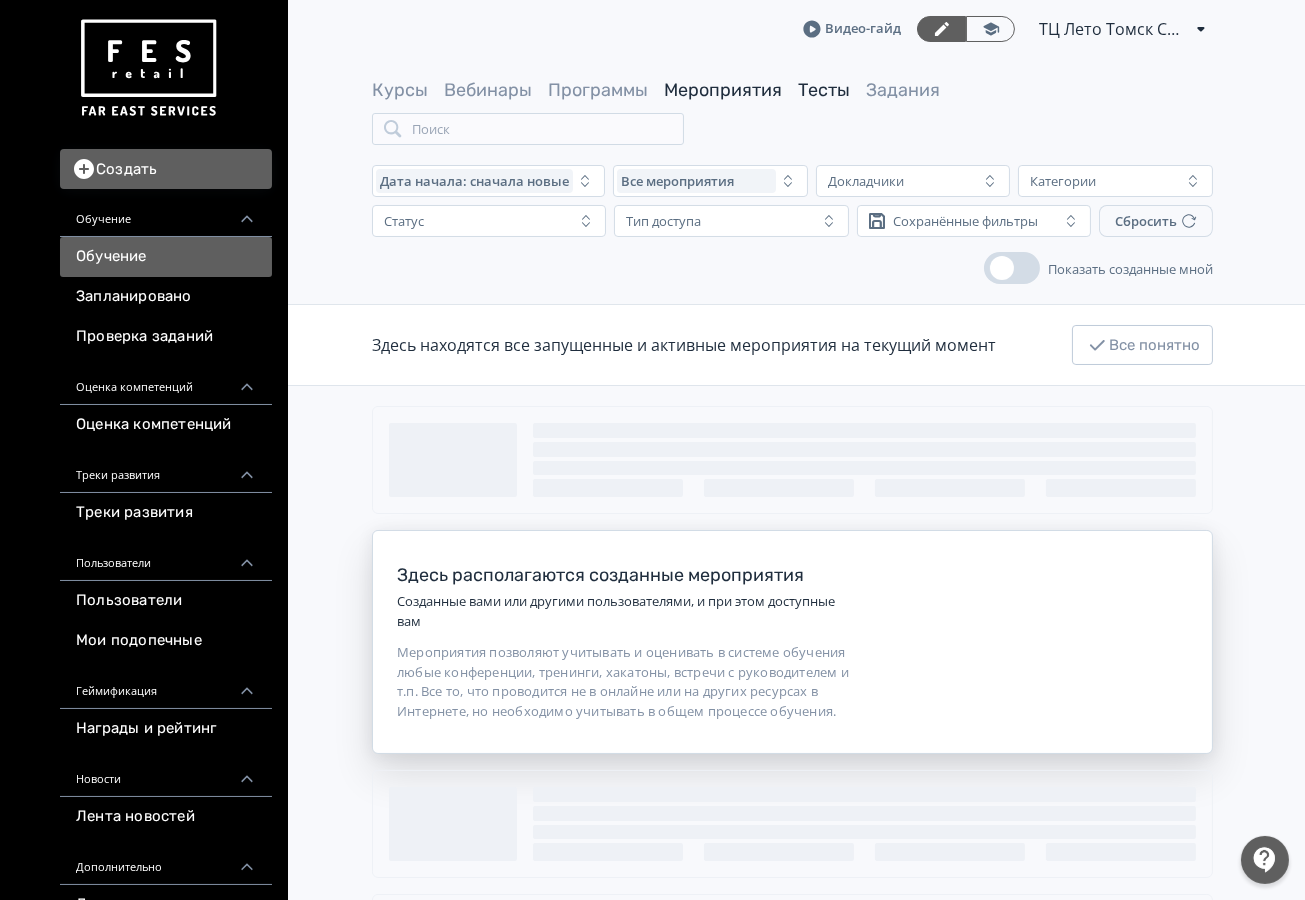 click on "Тесты" at bounding box center (824, 90) 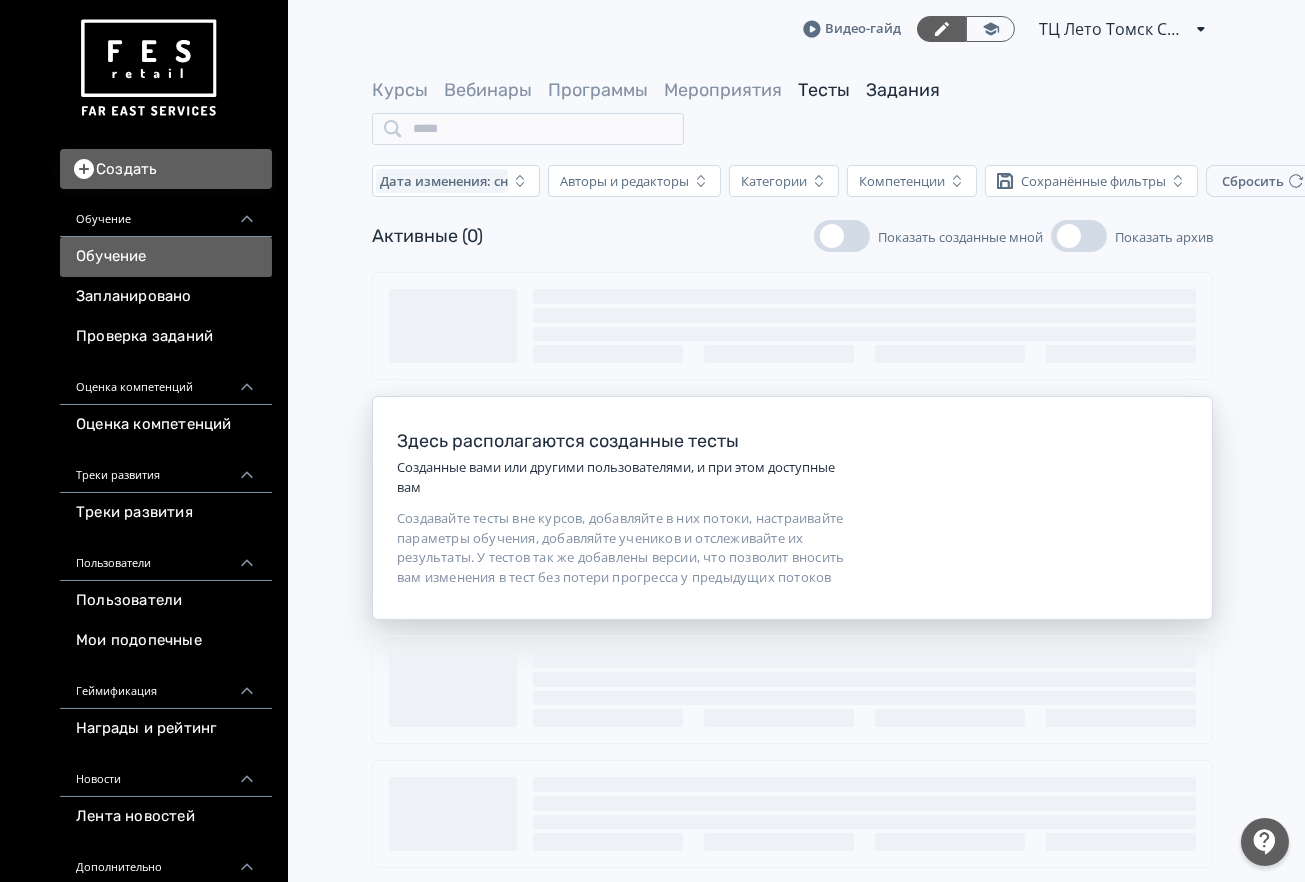 click on "Задания" at bounding box center [903, 90] 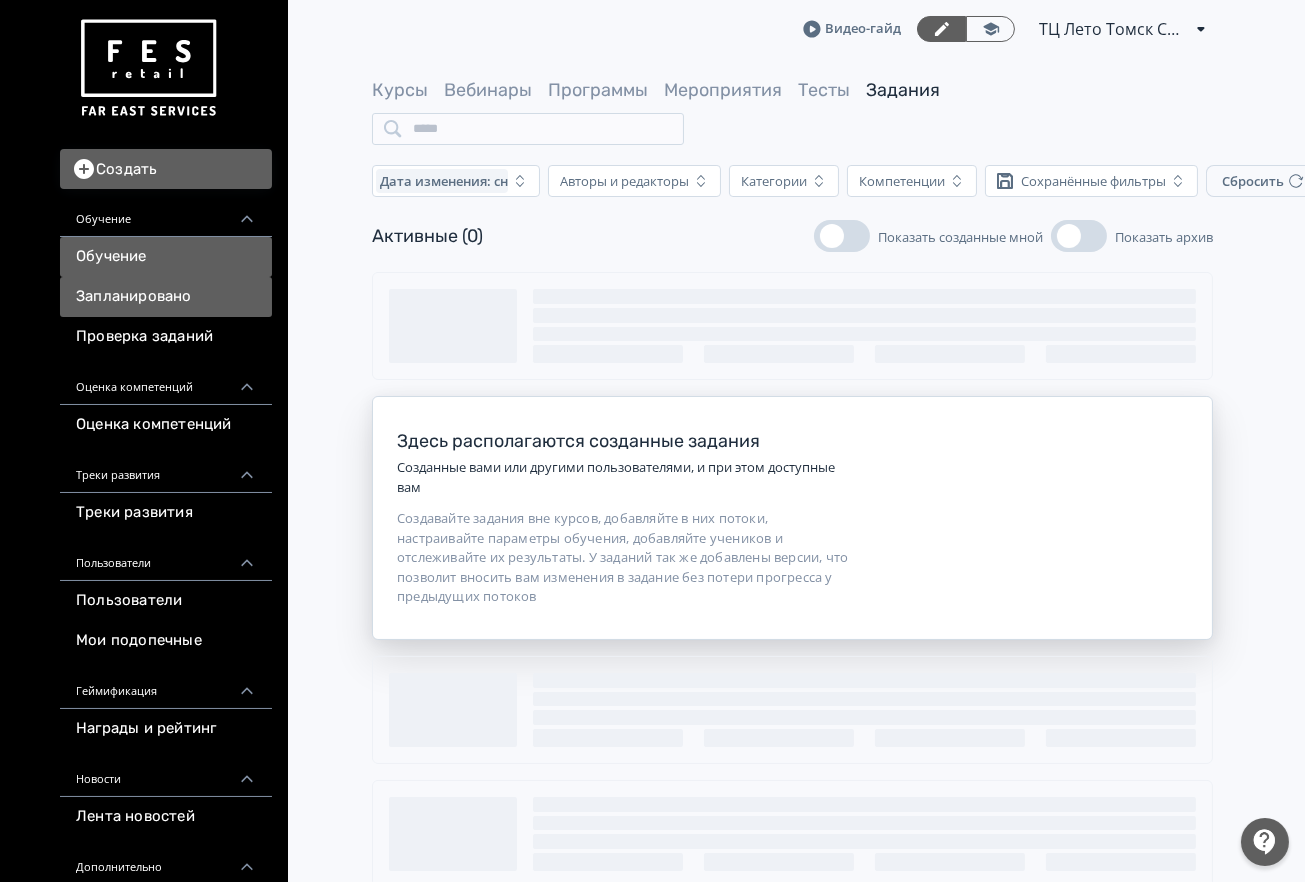 click on "Запланировано" at bounding box center (166, 297) 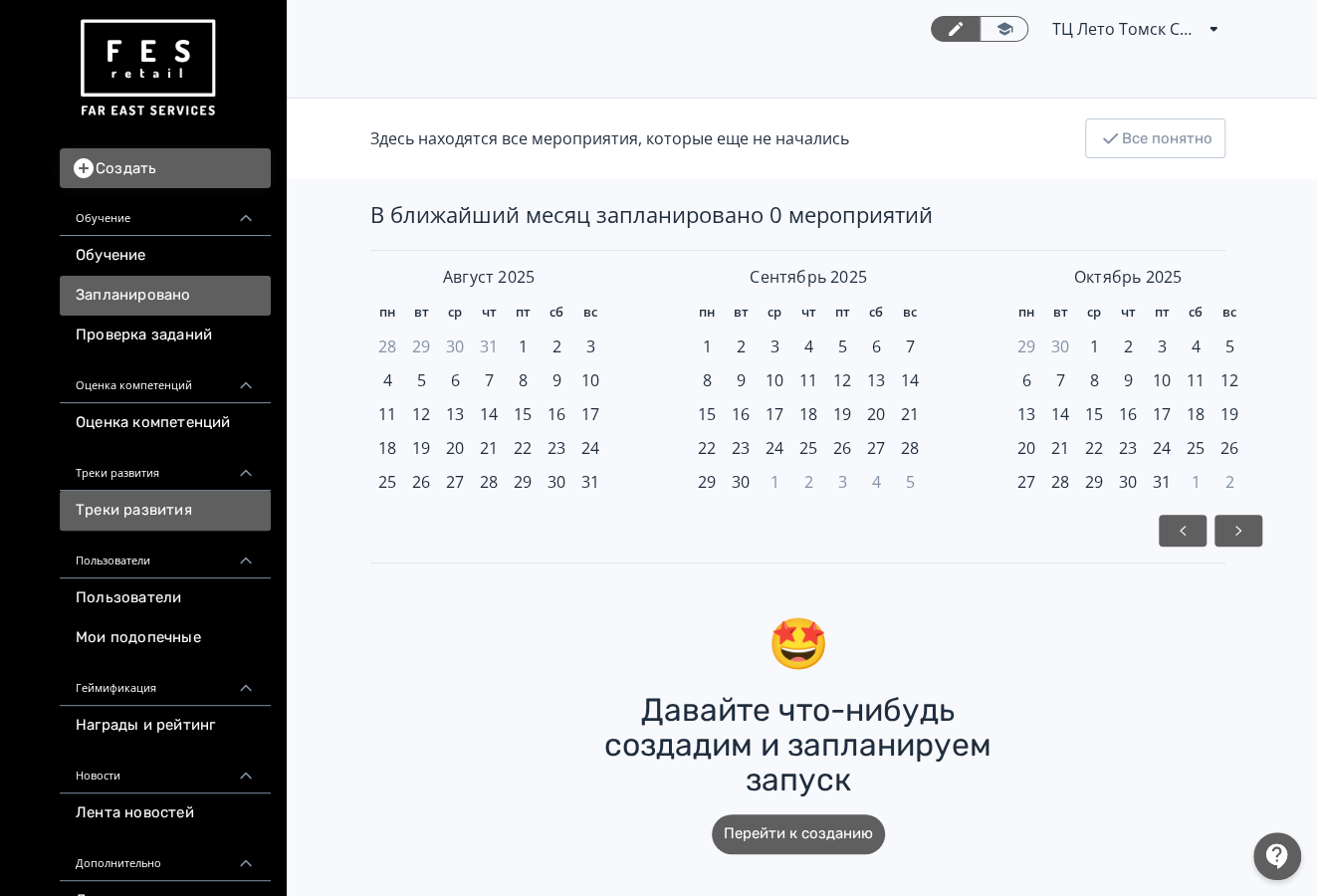 click on "Треки развития" at bounding box center (165, 511) 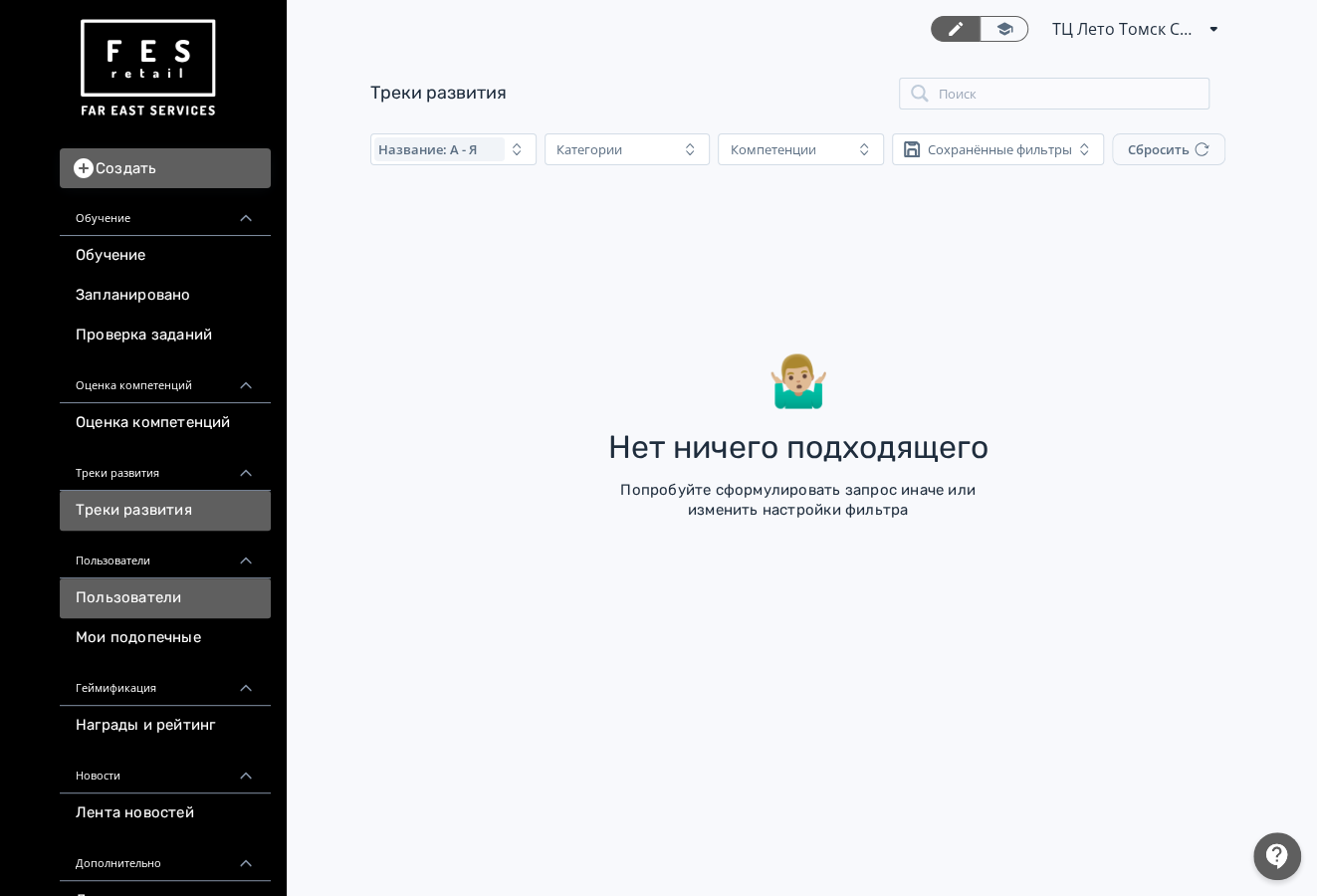 click on "Пользователи" at bounding box center [165, 598] 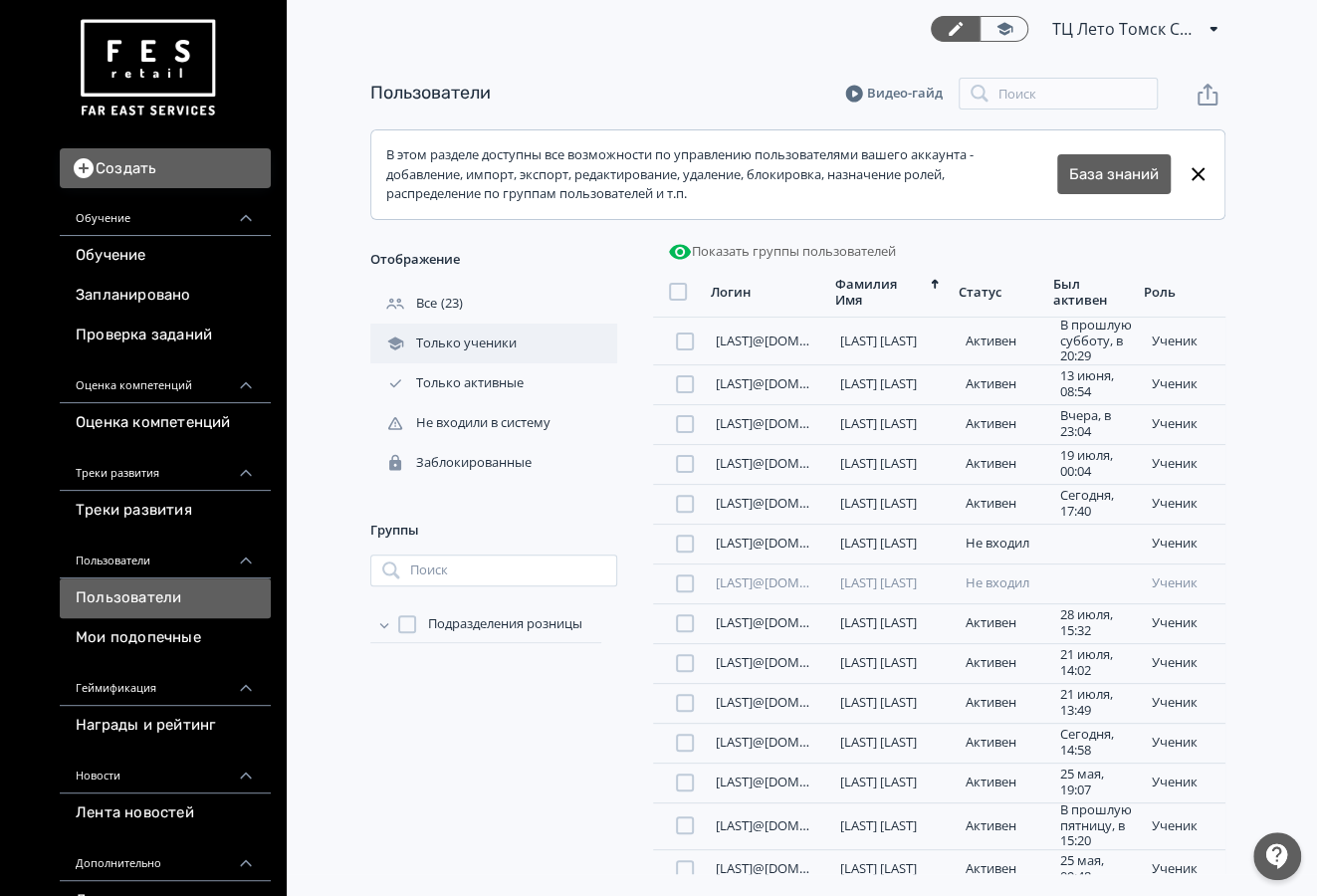 click on "Только ученики" at bounding box center (445, 343) 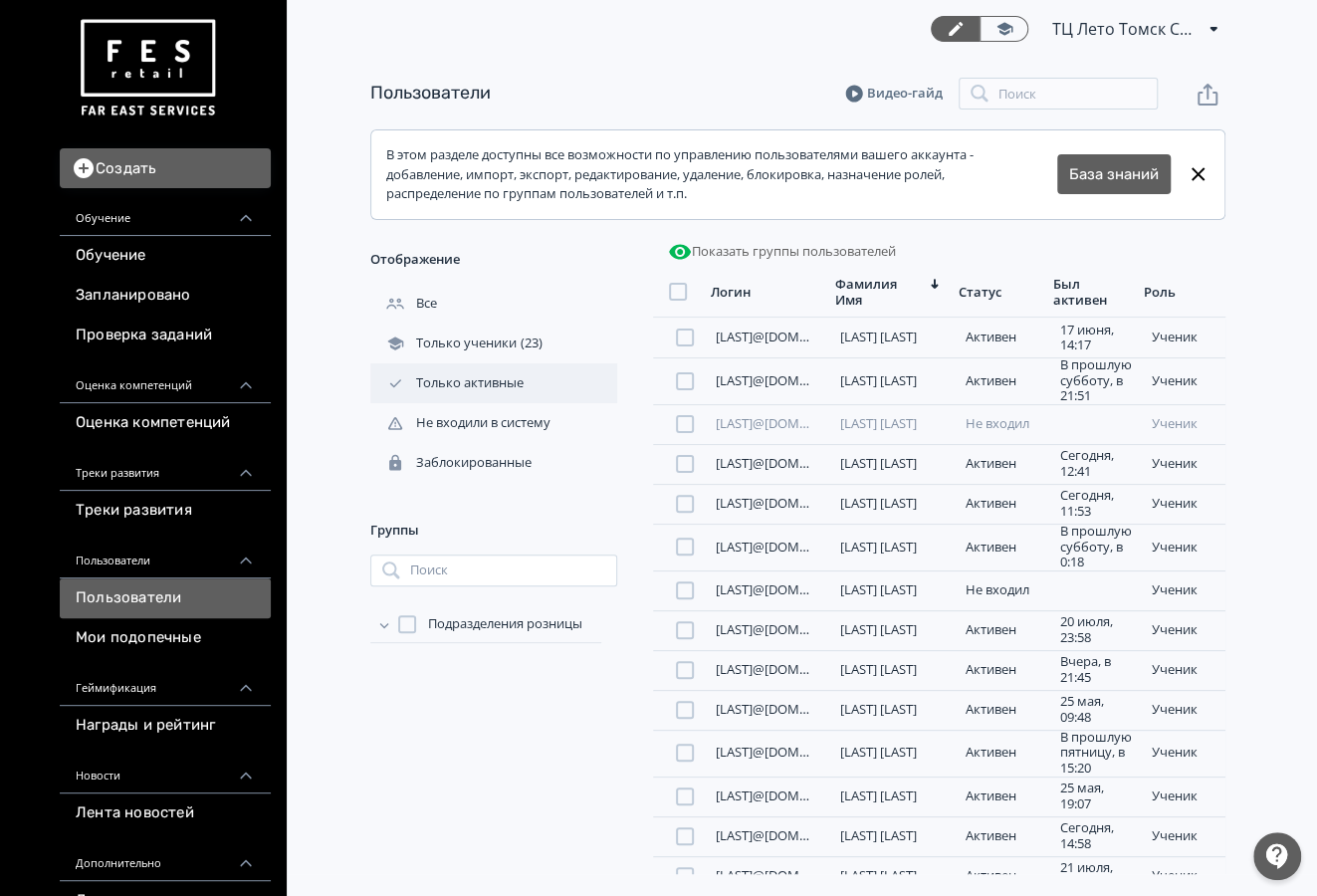 click on "Только активные" at bounding box center (449, 383) 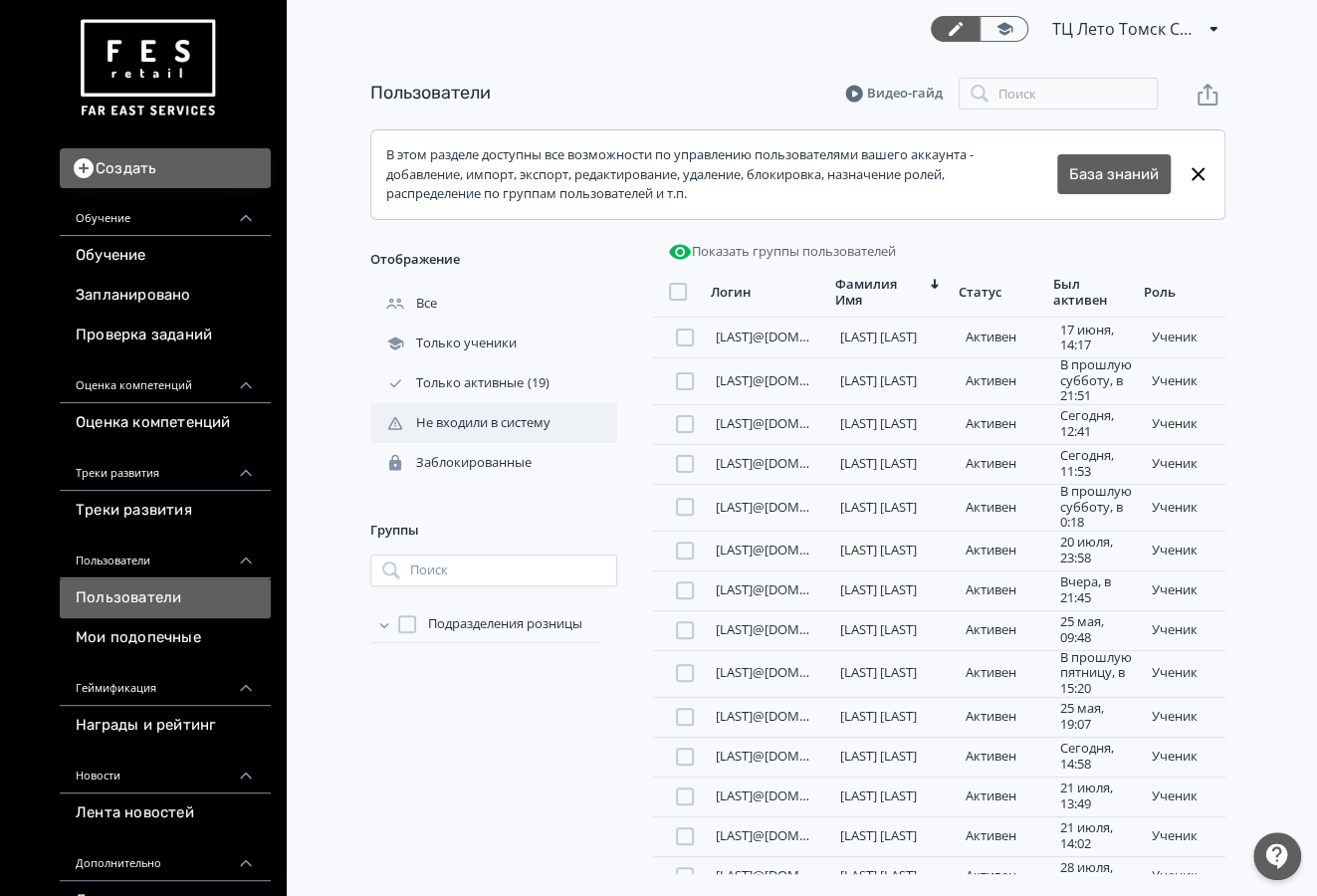 click on "Не входили в систему" at bounding box center [462, 423] 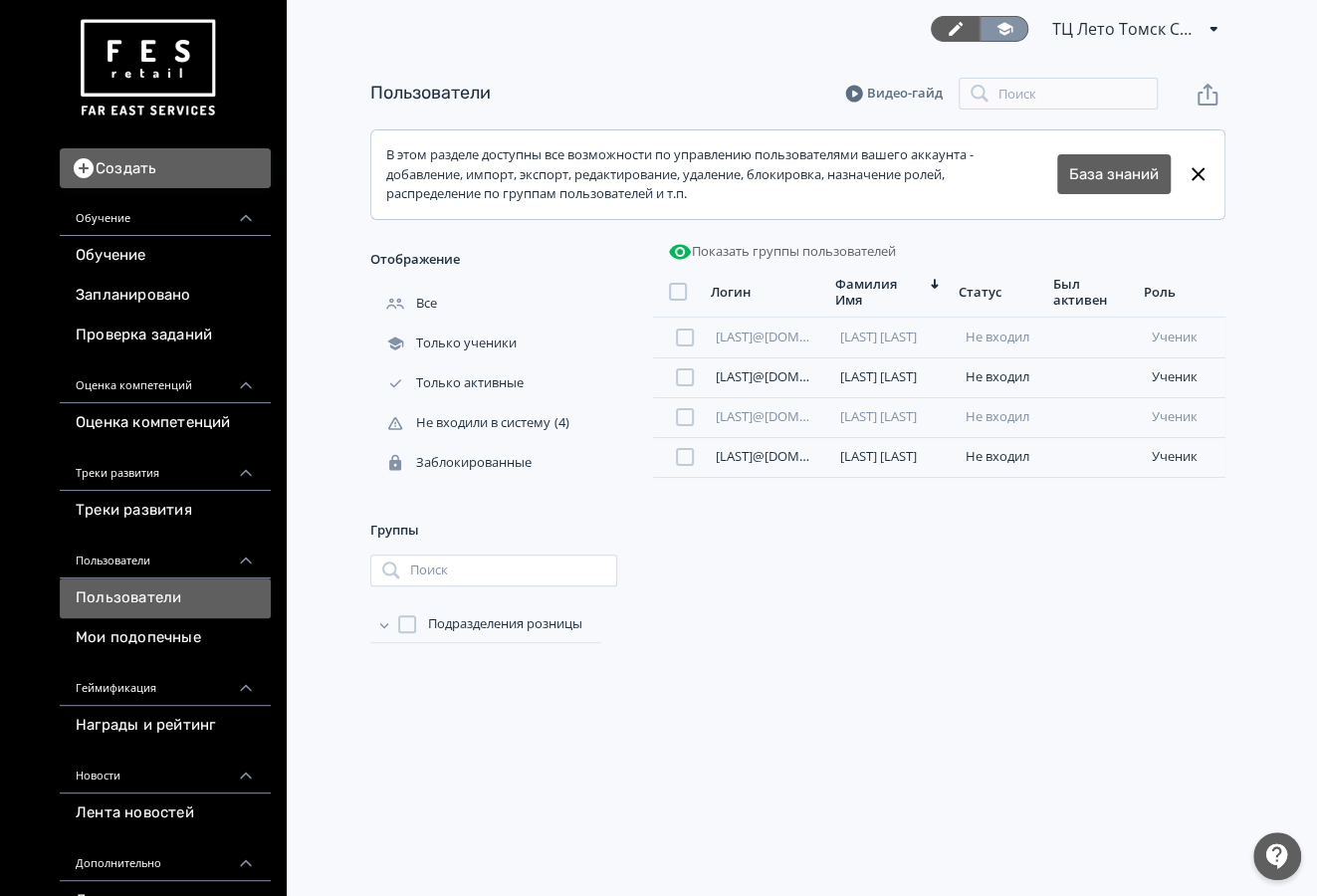 click 